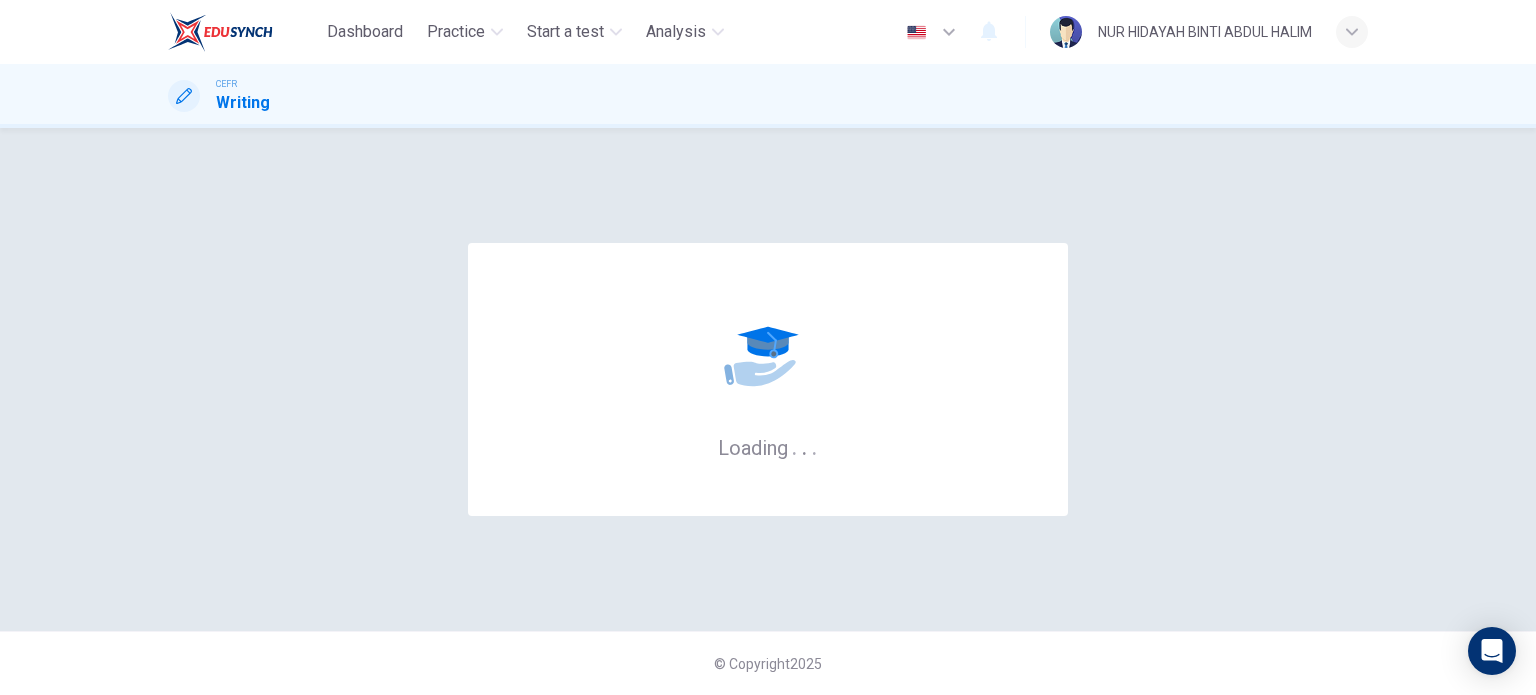 scroll, scrollTop: 0, scrollLeft: 0, axis: both 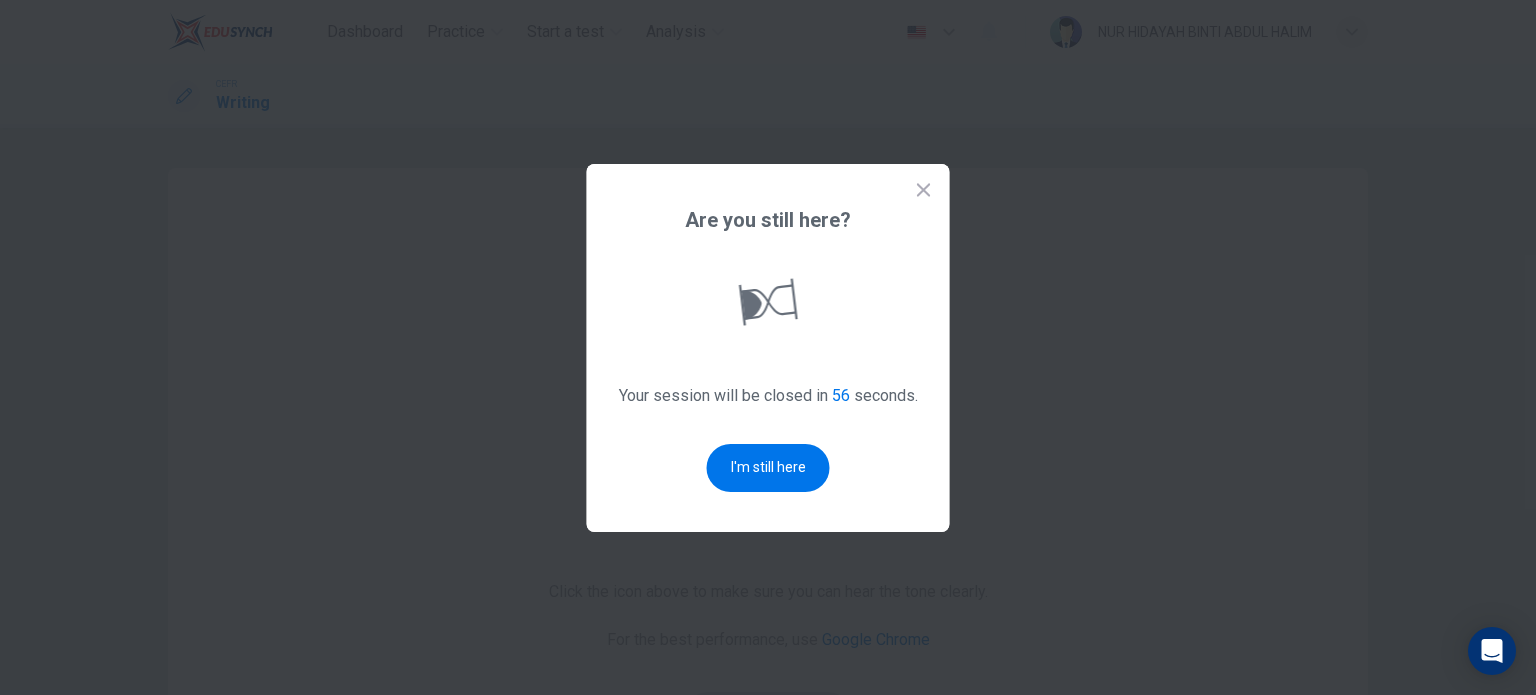 click at bounding box center (923, 189) 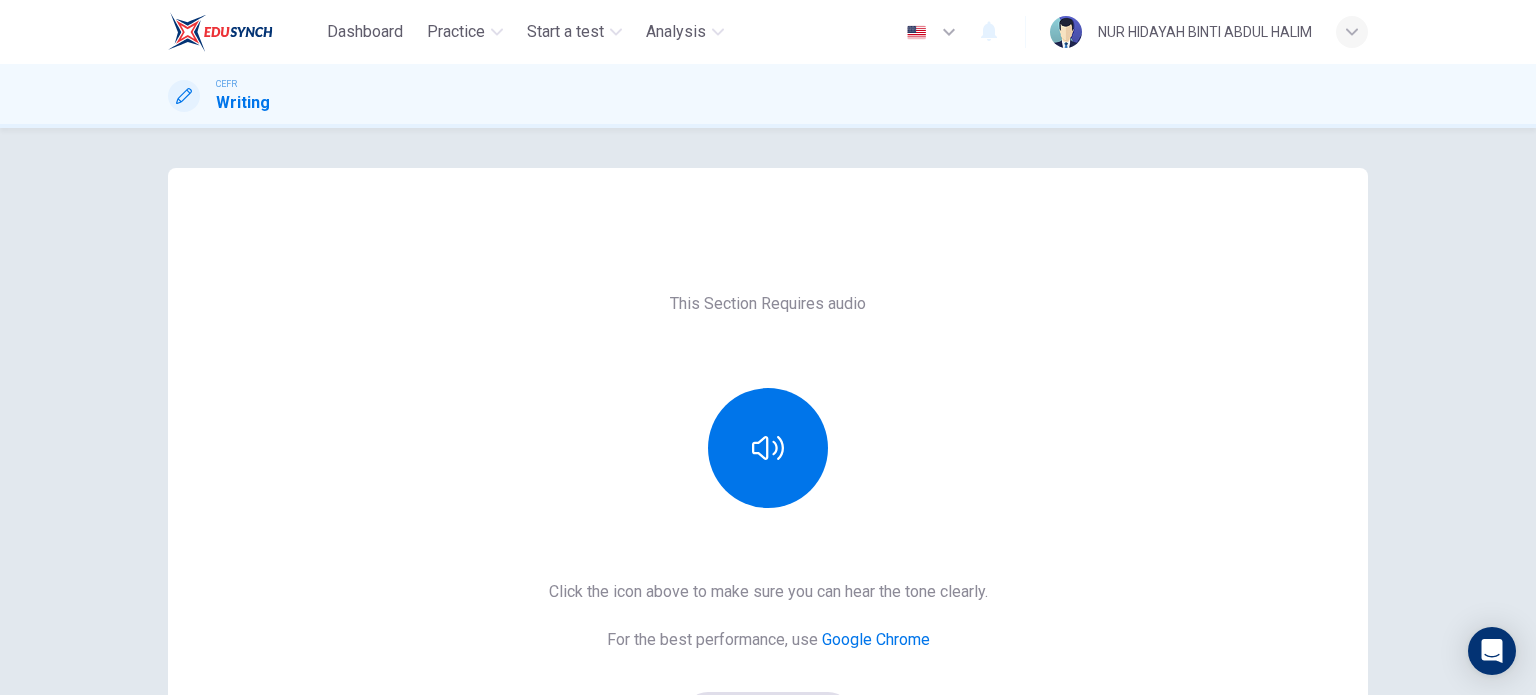click at bounding box center (220, 32) 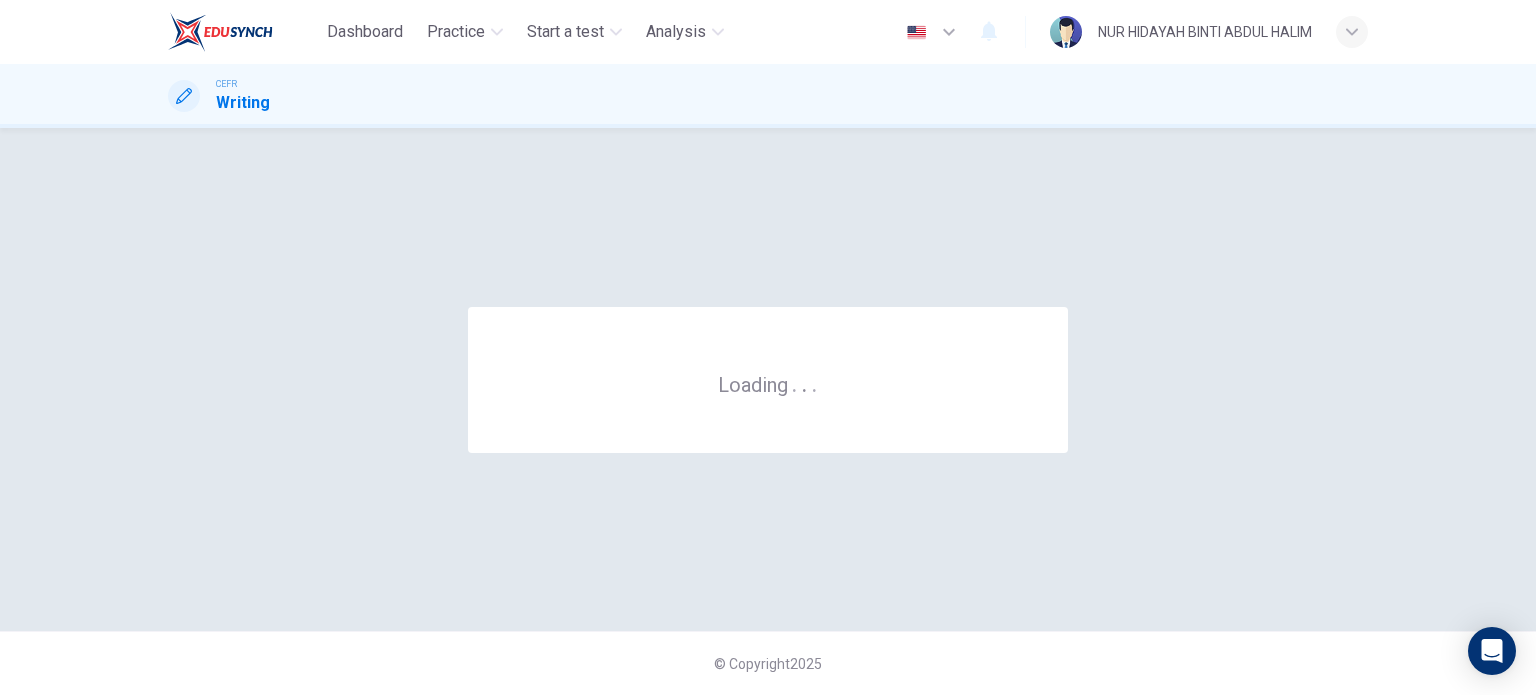 scroll, scrollTop: 0, scrollLeft: 0, axis: both 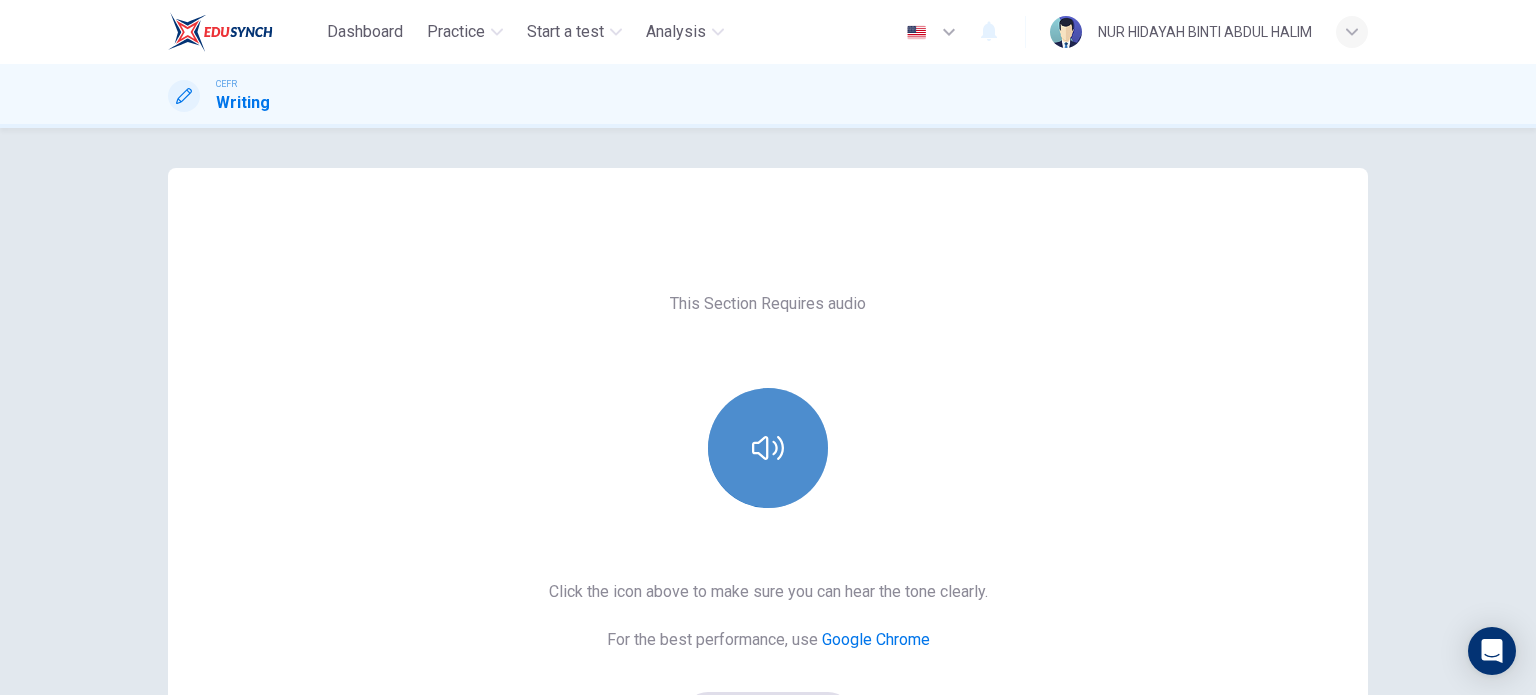 click at bounding box center [768, 448] 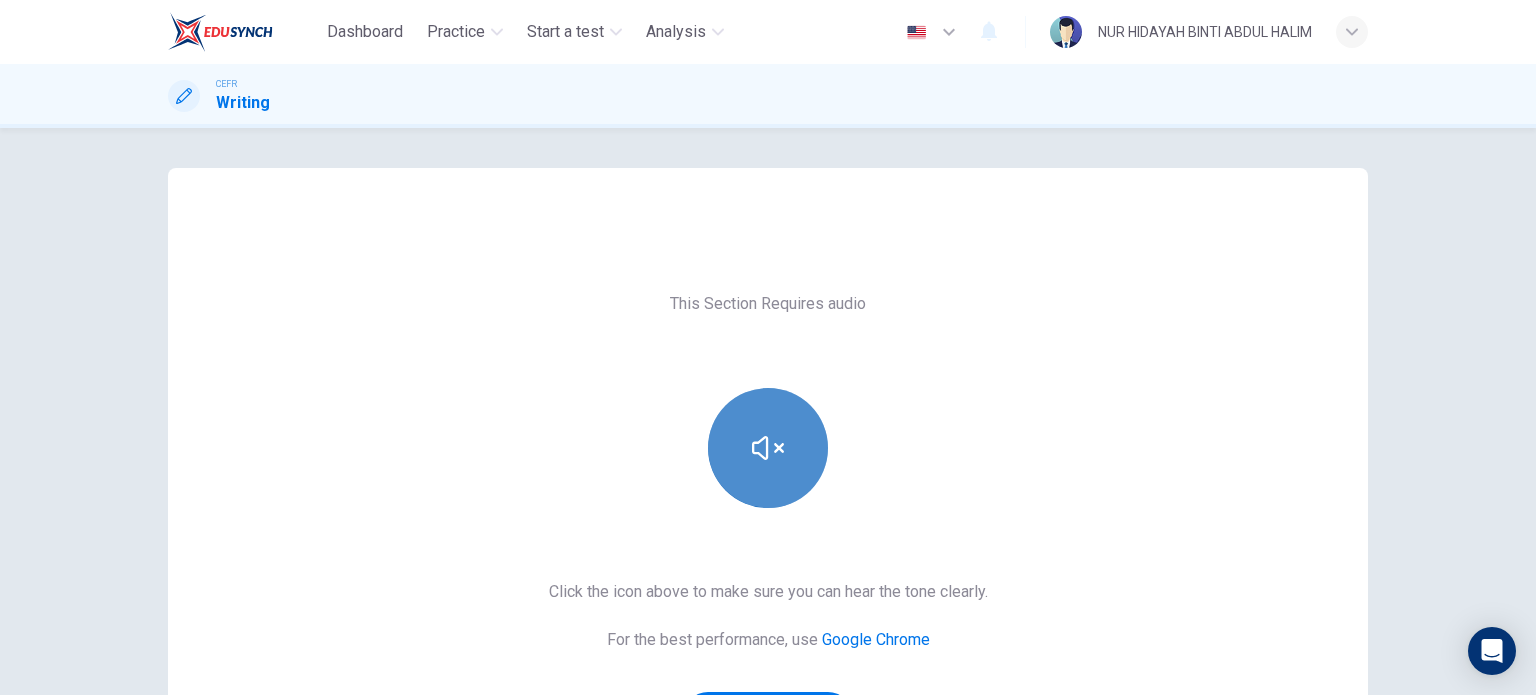 click at bounding box center (768, 448) 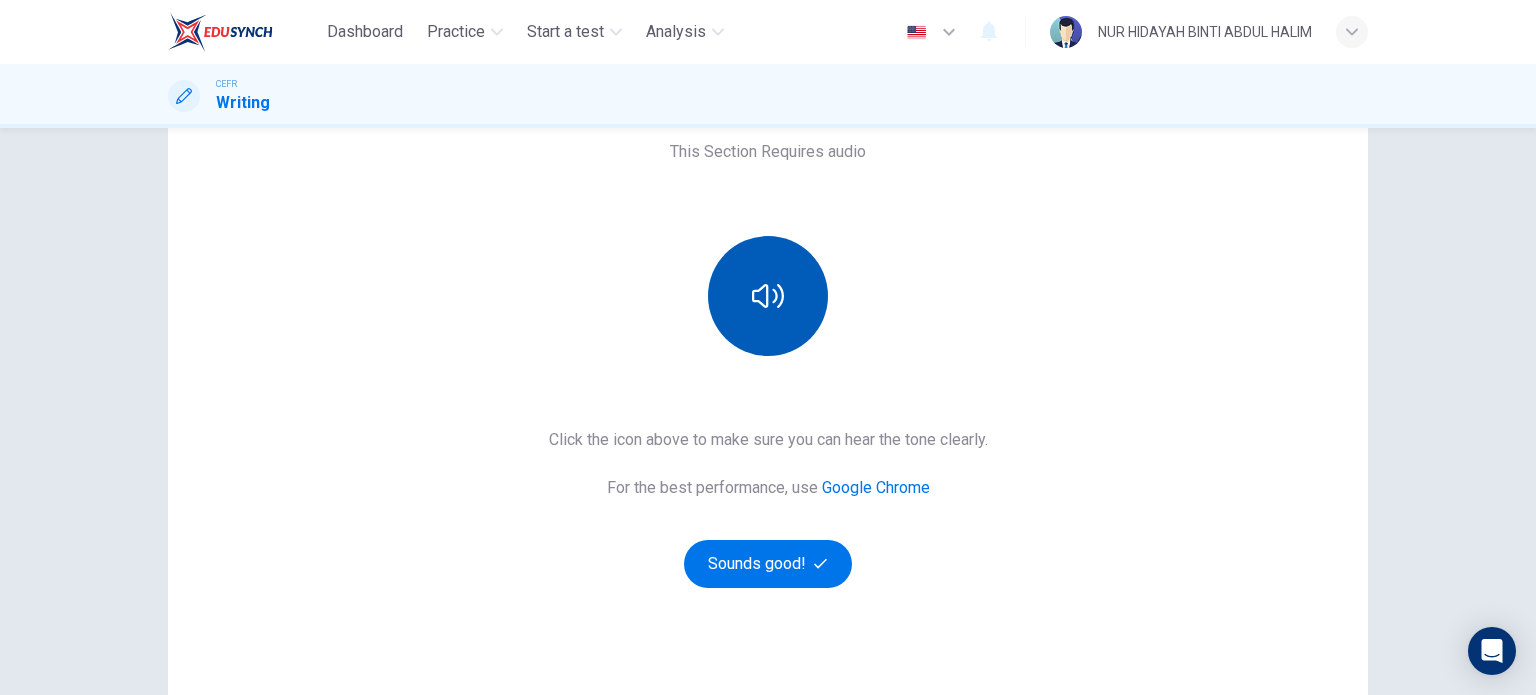 scroll, scrollTop: 160, scrollLeft: 0, axis: vertical 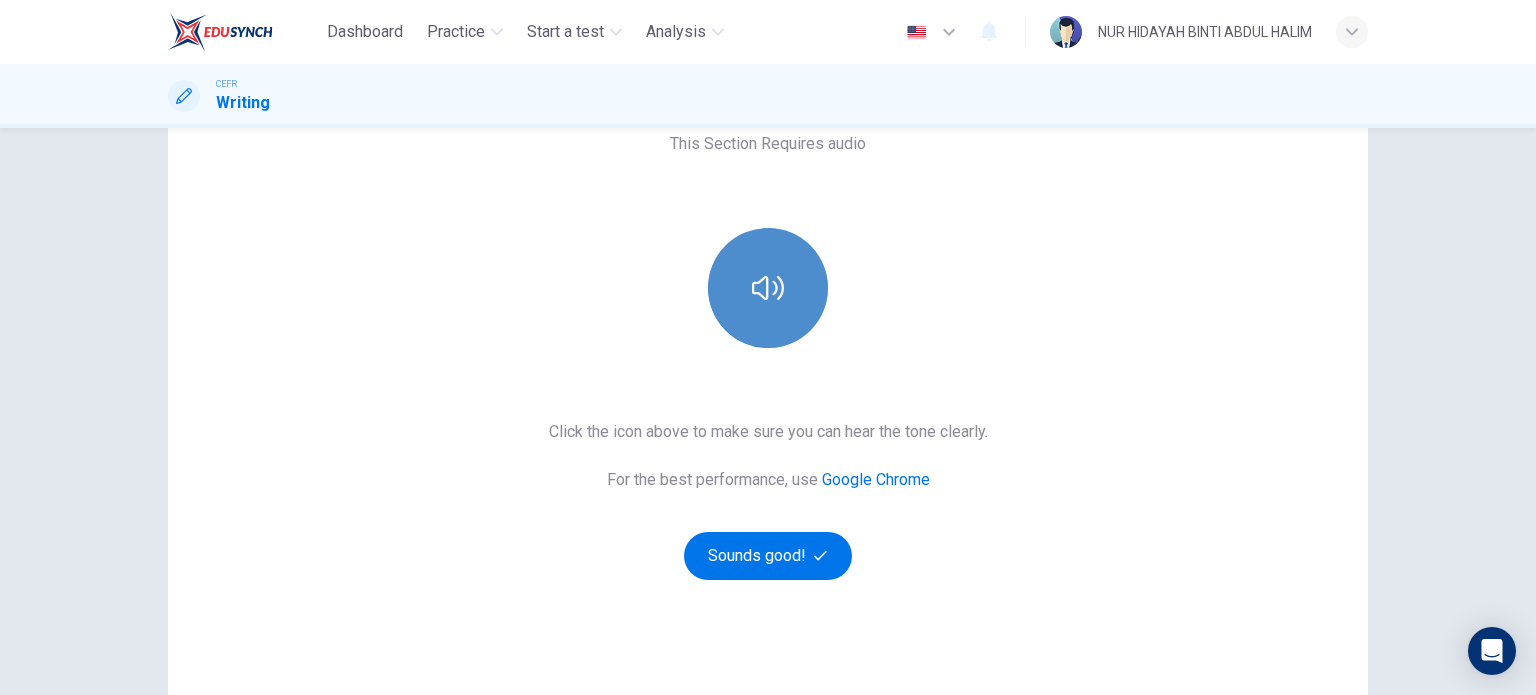 click at bounding box center (768, 288) 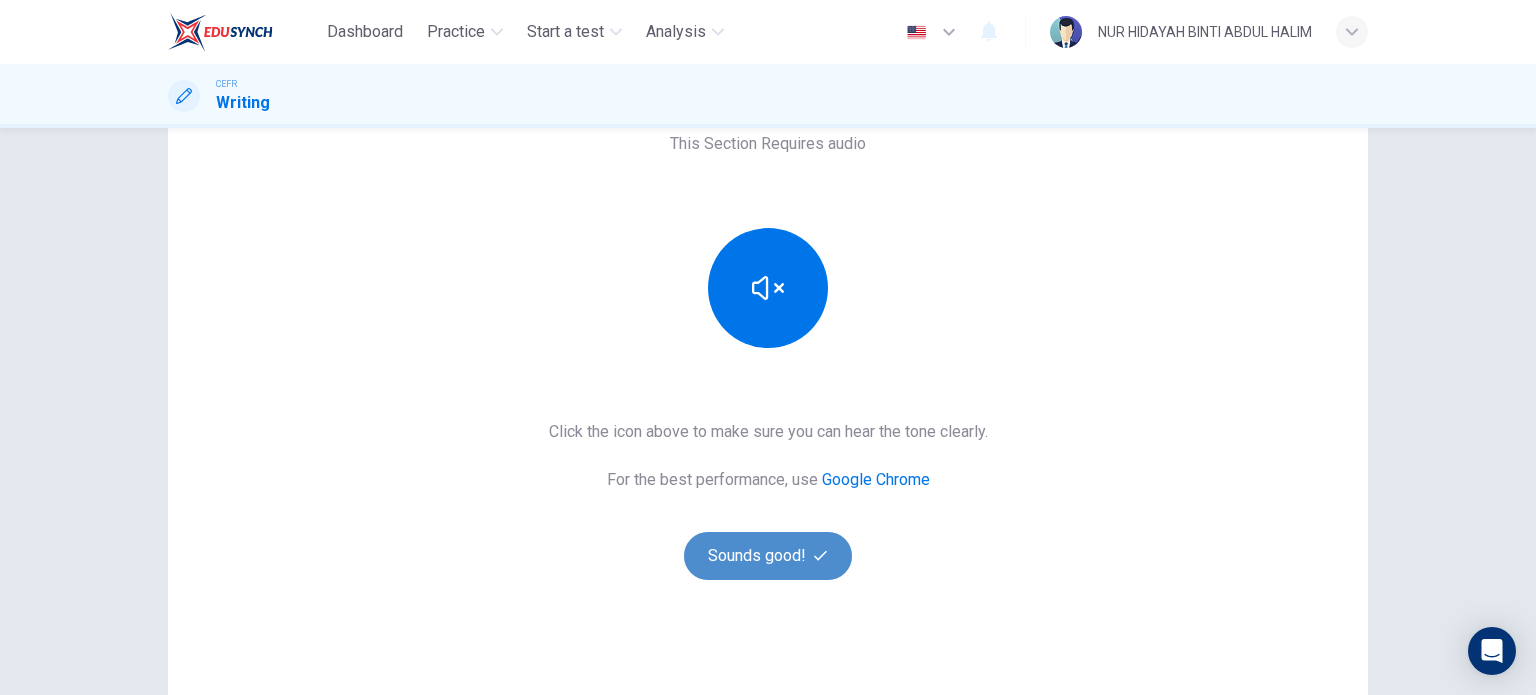 click on "Sounds good!" at bounding box center (768, 556) 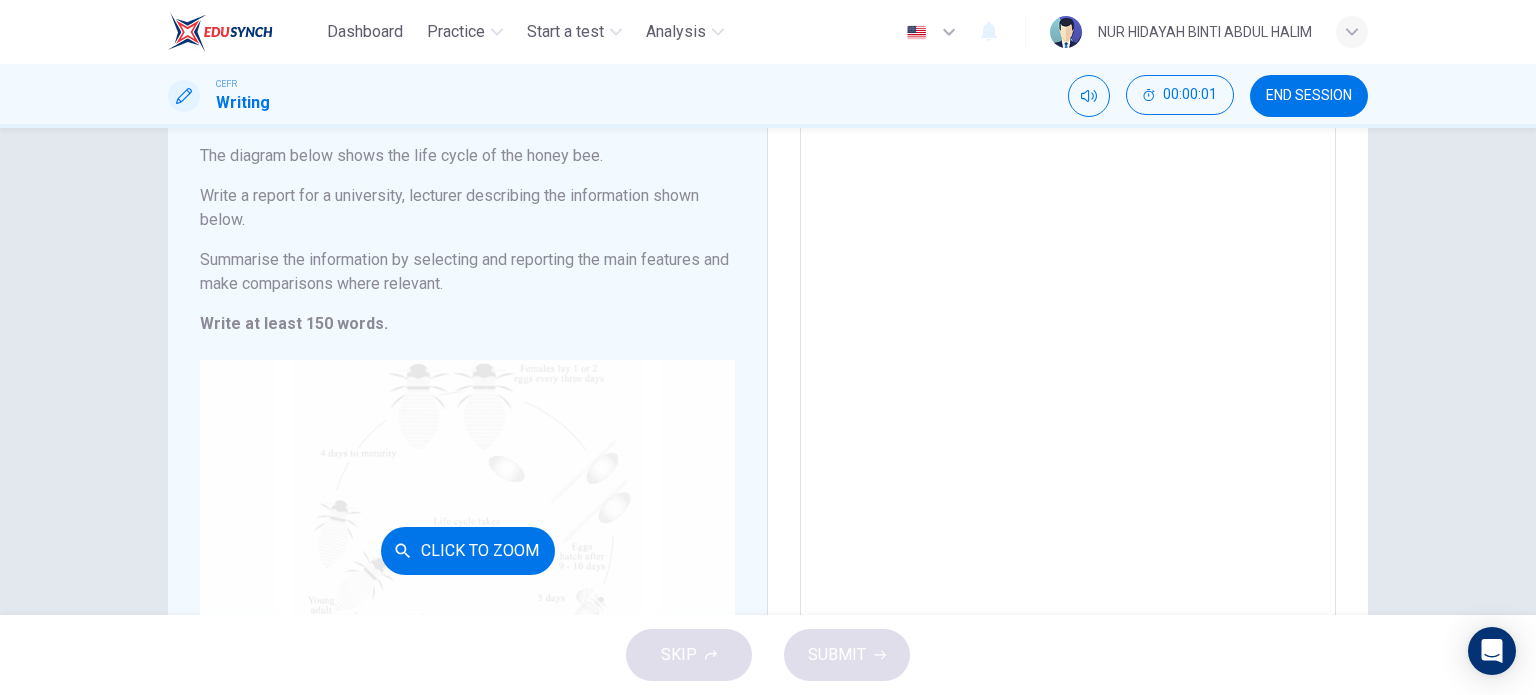 scroll, scrollTop: 44, scrollLeft: 0, axis: vertical 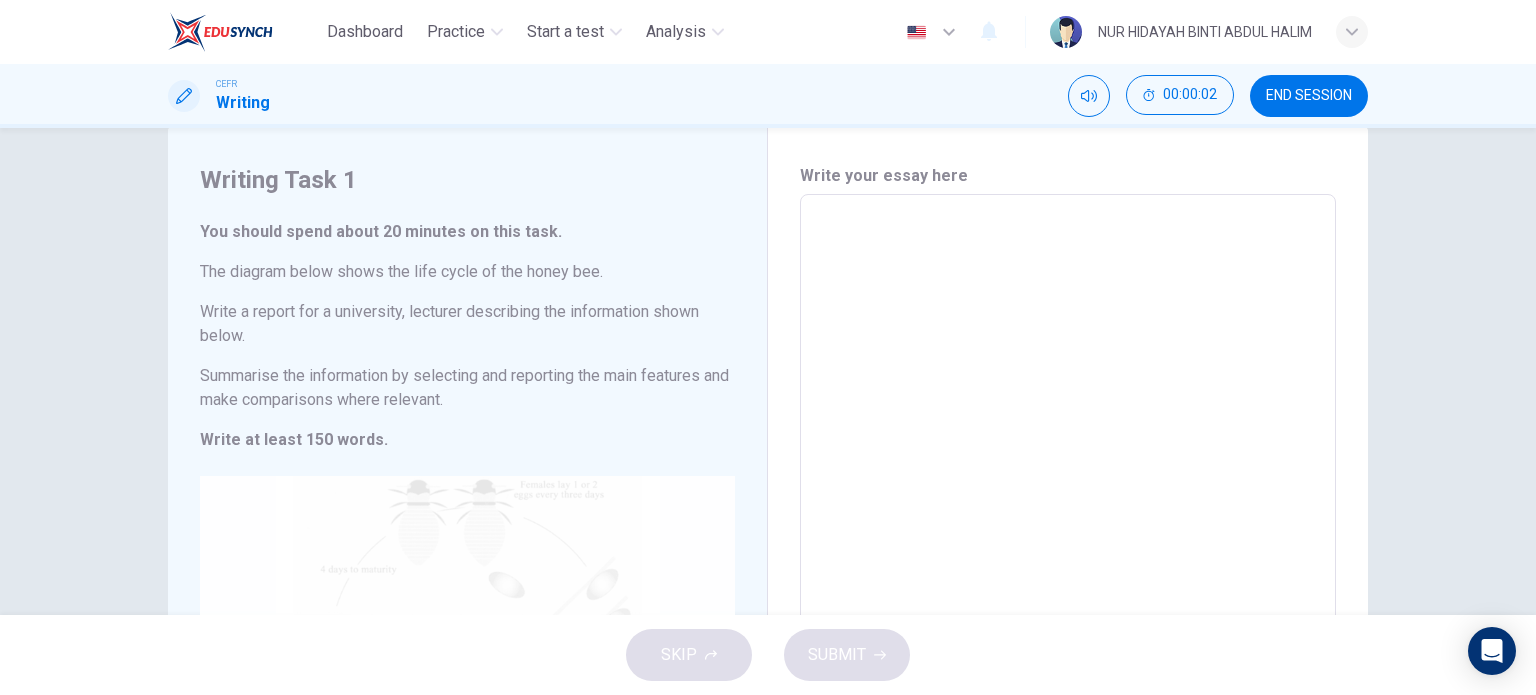 click on "Write at least 150 words." at bounding box center (467, 440) 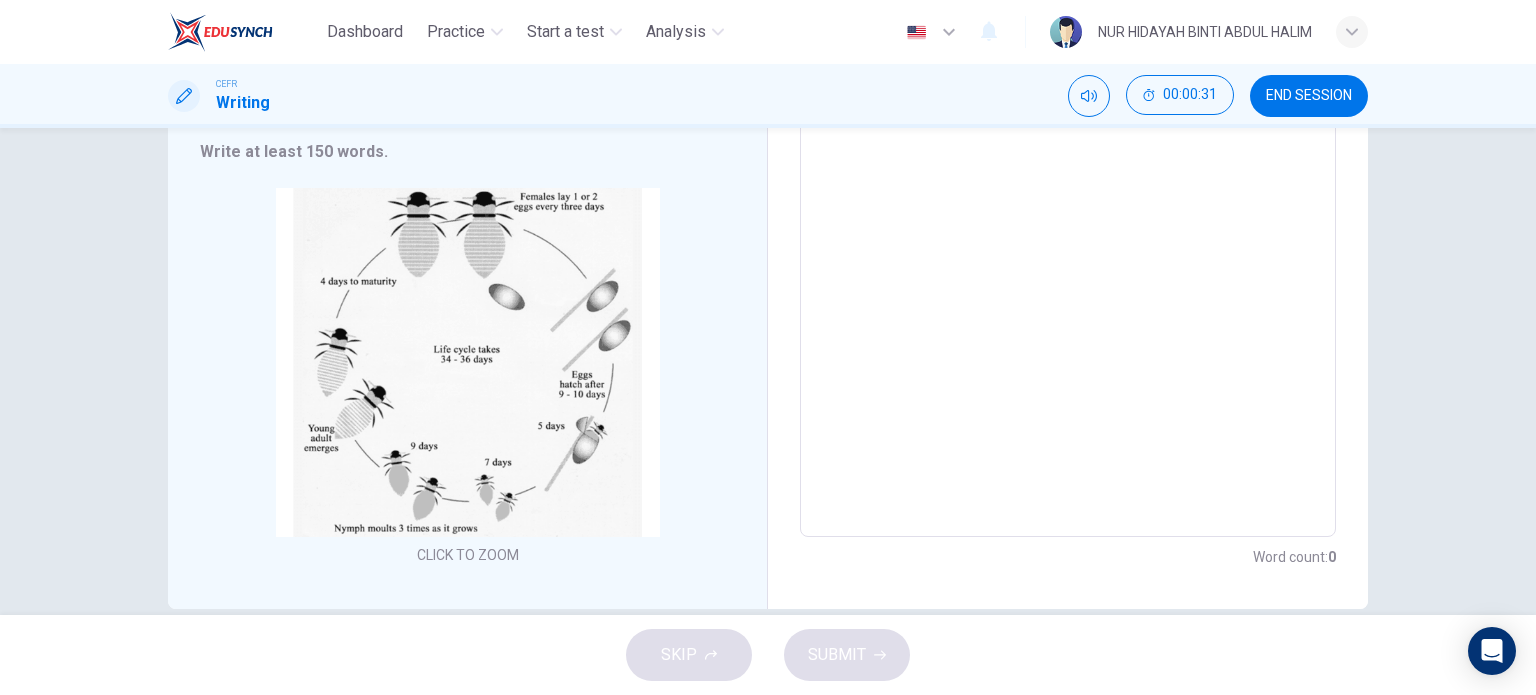 scroll, scrollTop: 0, scrollLeft: 0, axis: both 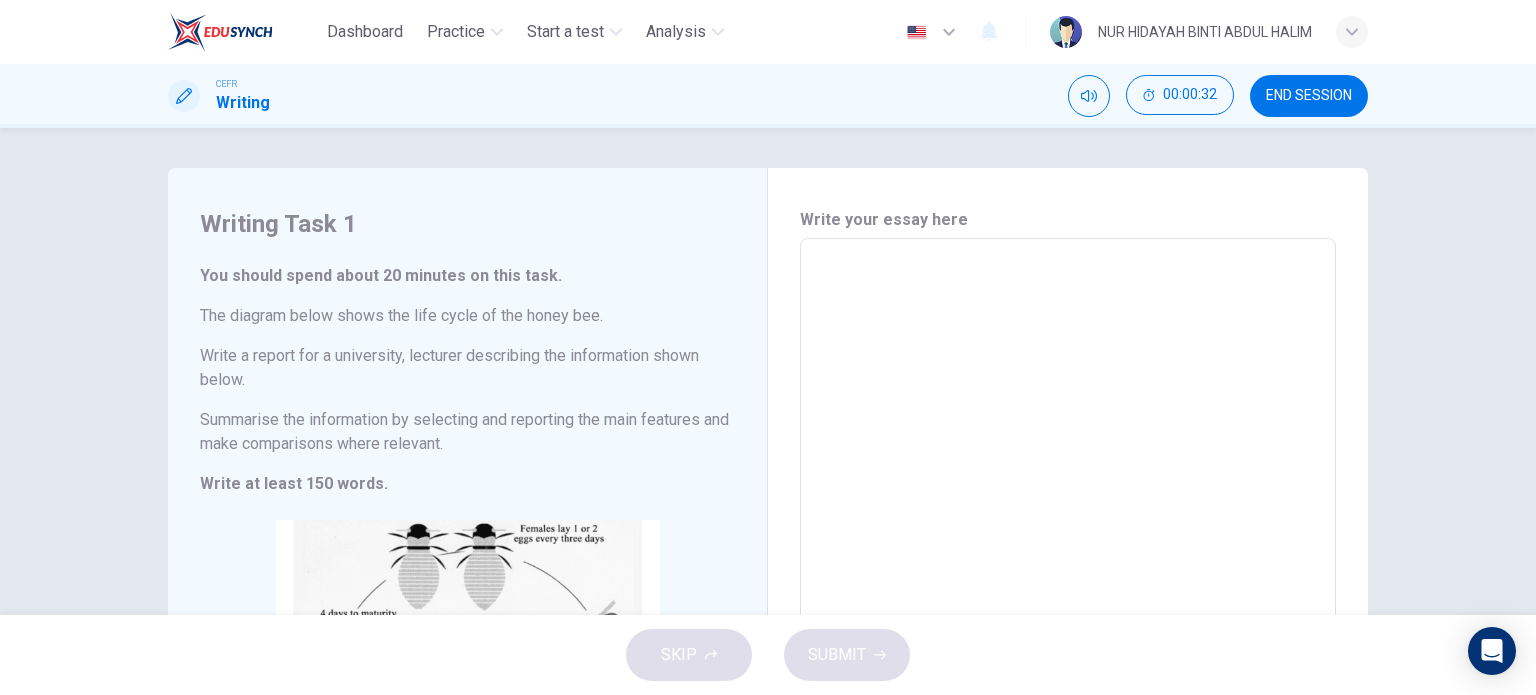 click at bounding box center (1068, 554) 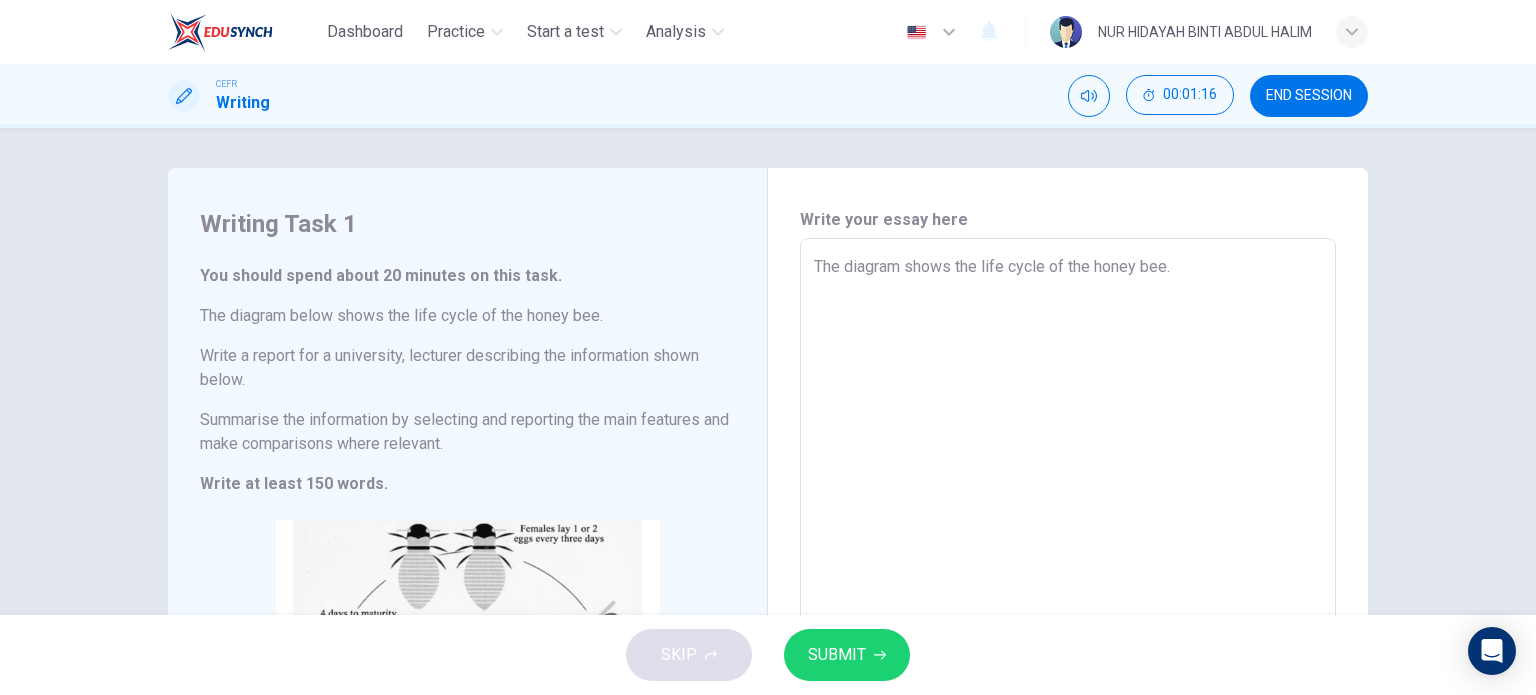 scroll, scrollTop: 2, scrollLeft: 0, axis: vertical 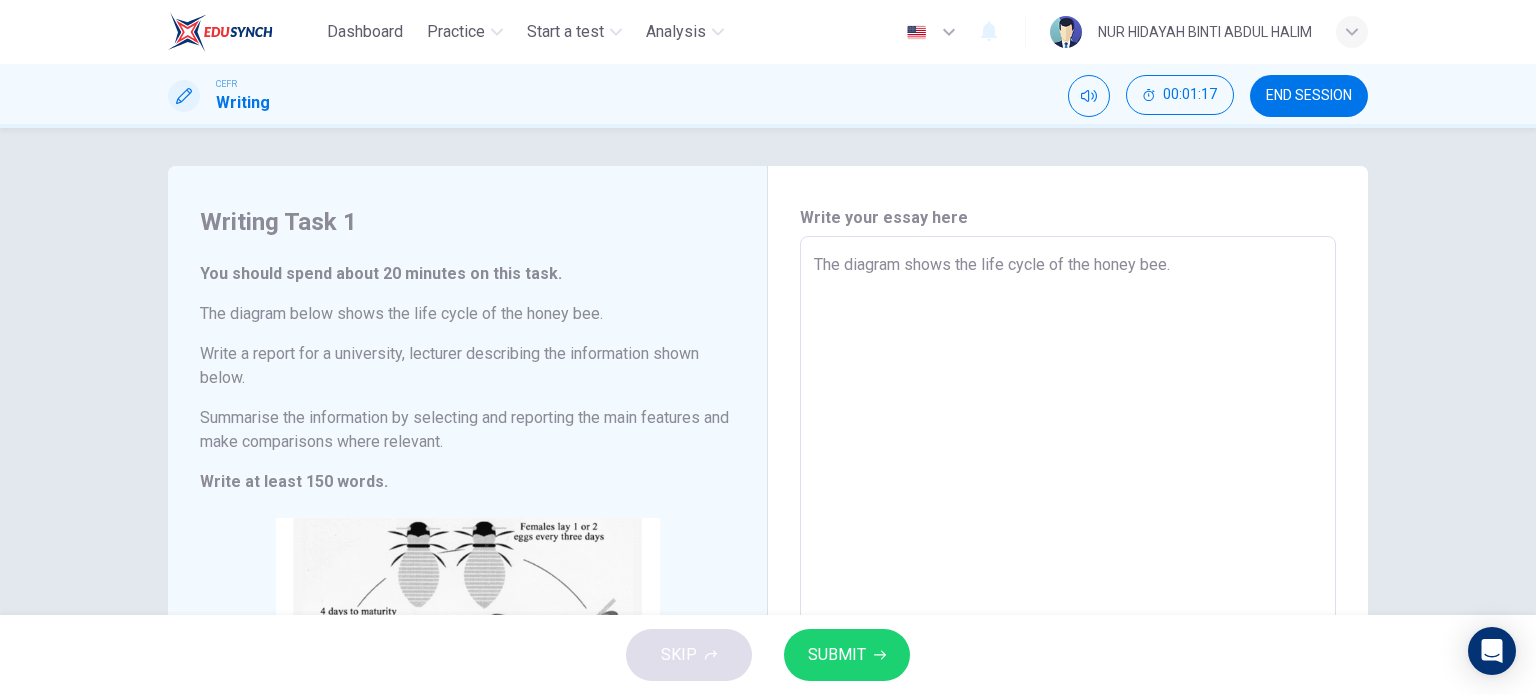 click on "The diagram shows the life cycle of the honey bee." at bounding box center (1068, 552) 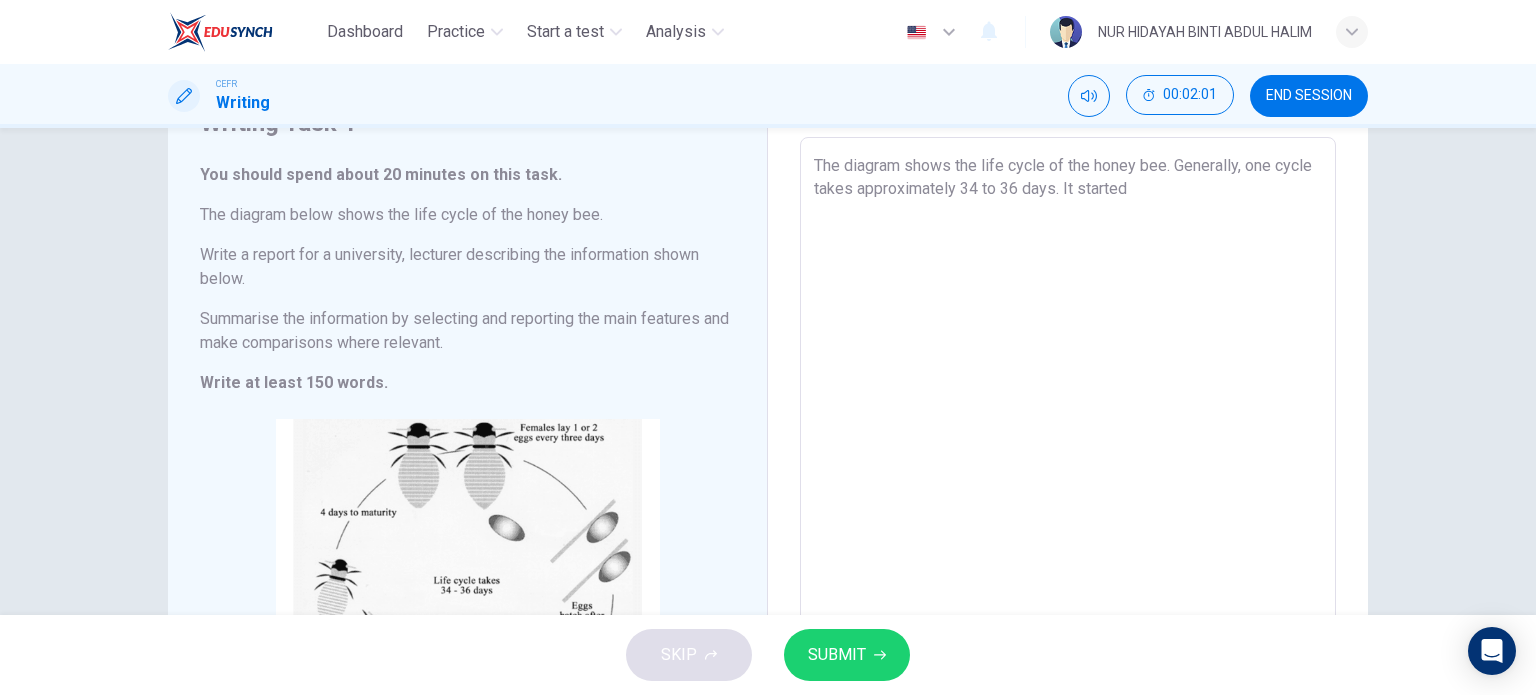 scroll, scrollTop: 96, scrollLeft: 0, axis: vertical 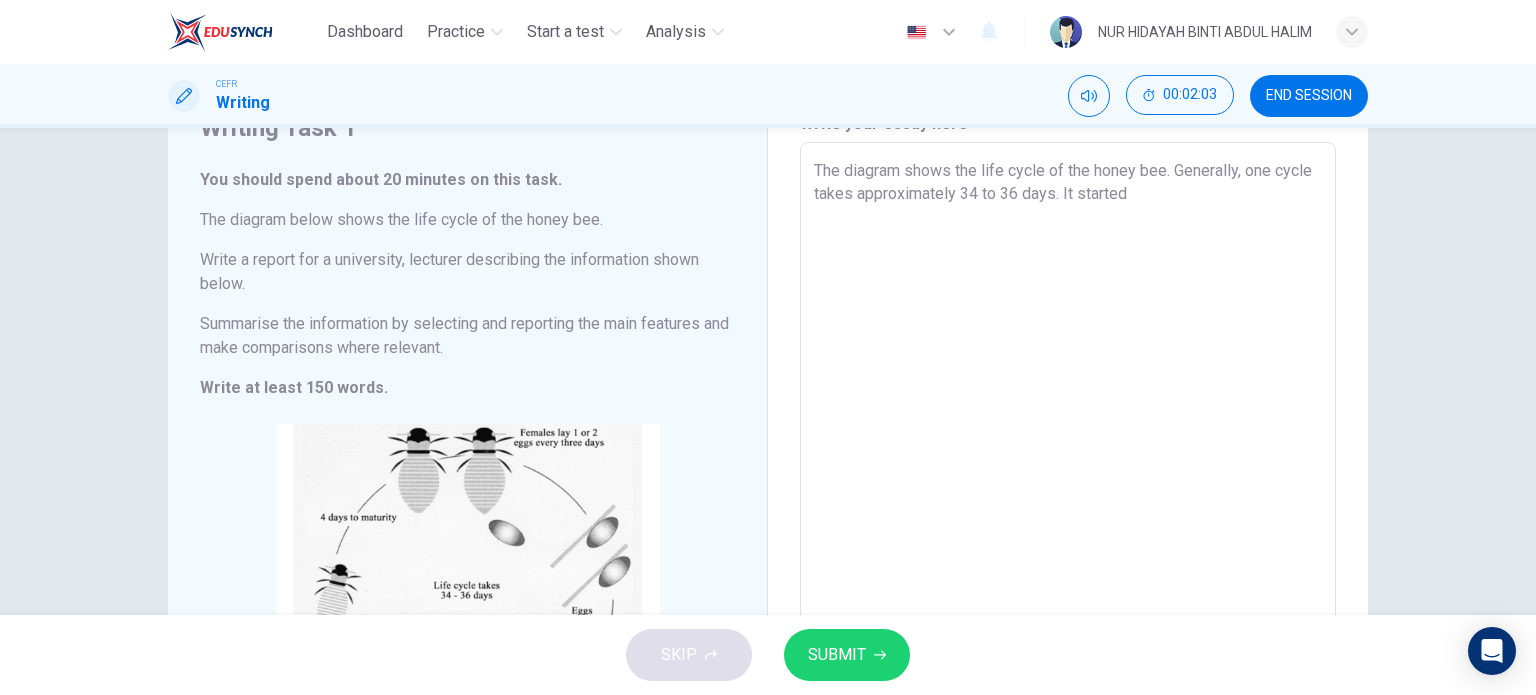 drag, startPoint x: 1202, startPoint y: 198, endPoint x: 1103, endPoint y: 195, distance: 99.04544 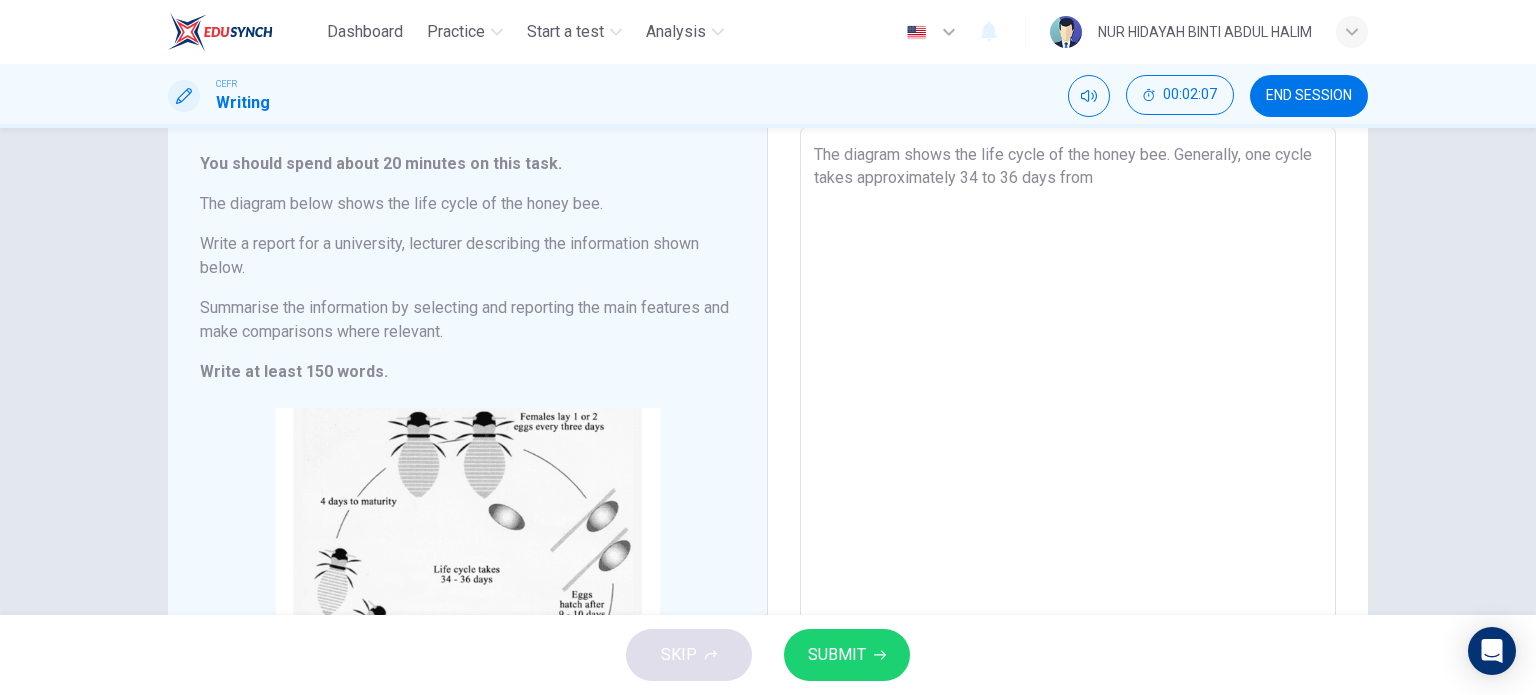 scroll, scrollTop: 108, scrollLeft: 0, axis: vertical 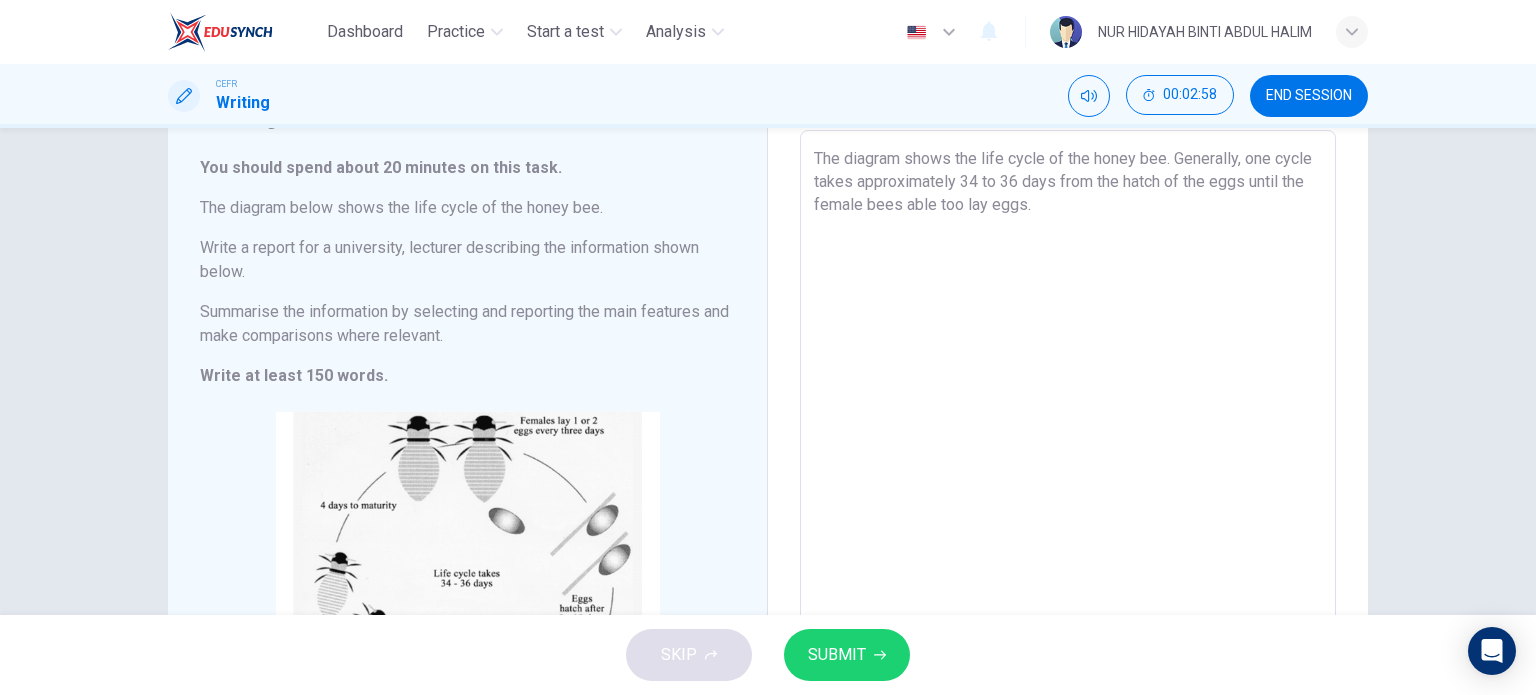 click on "The diagram shows the life cycle of the honey bee. Generally, one cycle takes approximately 34 to 36 days from the hatch of the eggs until the female bees able too lay eggs." at bounding box center (1068, 446) 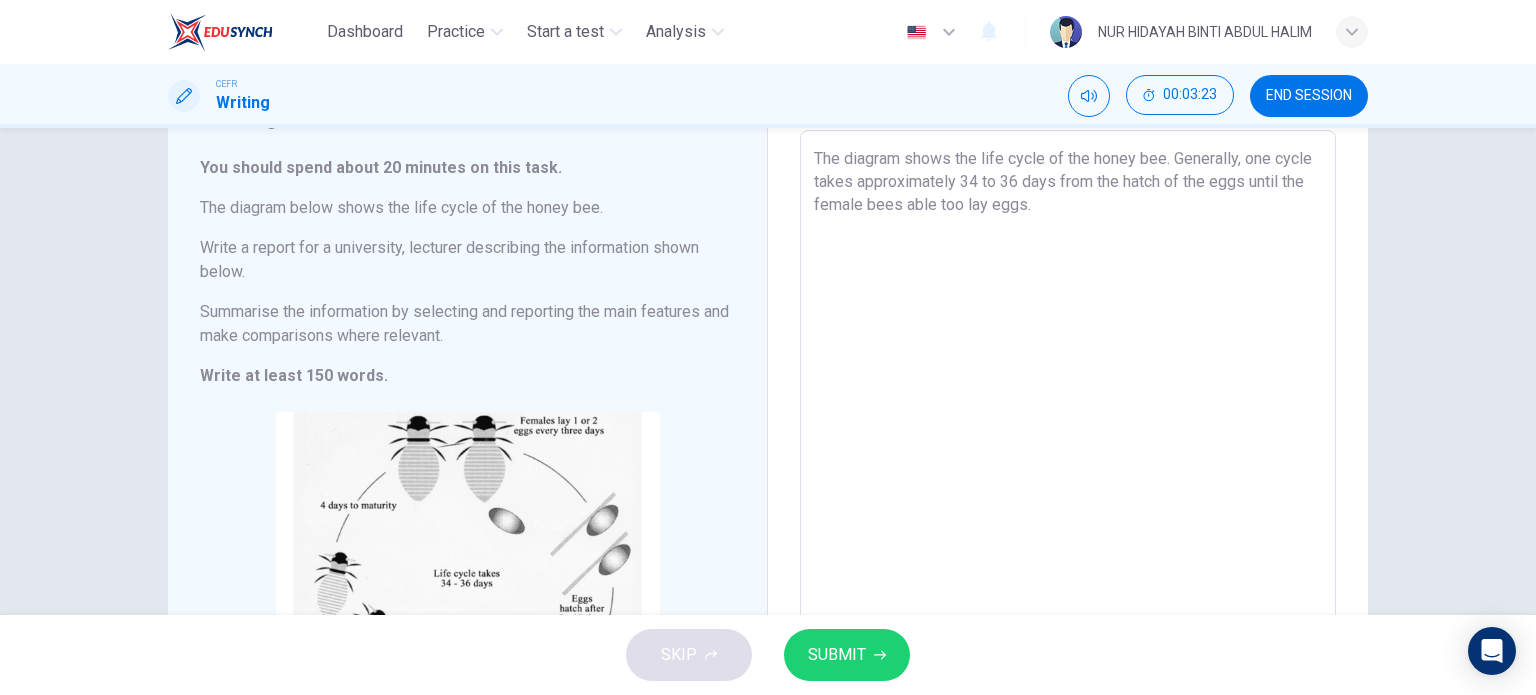 click on "The diagram shows the life cycle of the honey bee. Generally, one cycle takes approximately 34 to 36 days from the hatch of the eggs until the female bees able too lay eggs." at bounding box center [1068, 446] 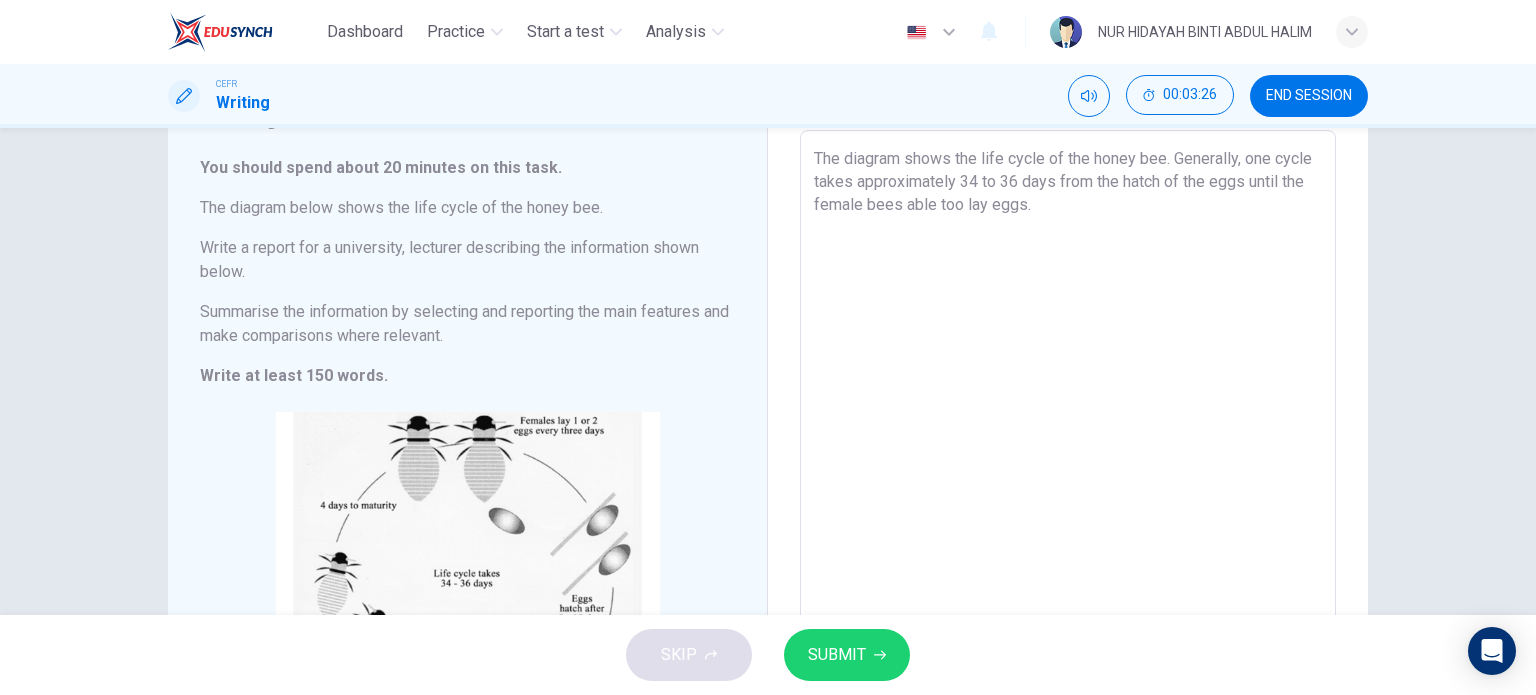 click on "The diagram shows the life cycle of the honey bee. Generally, one cycle takes approximately 34 to 36 days from the hatch of the eggs until the female bees able too lay eggs." at bounding box center [1068, 446] 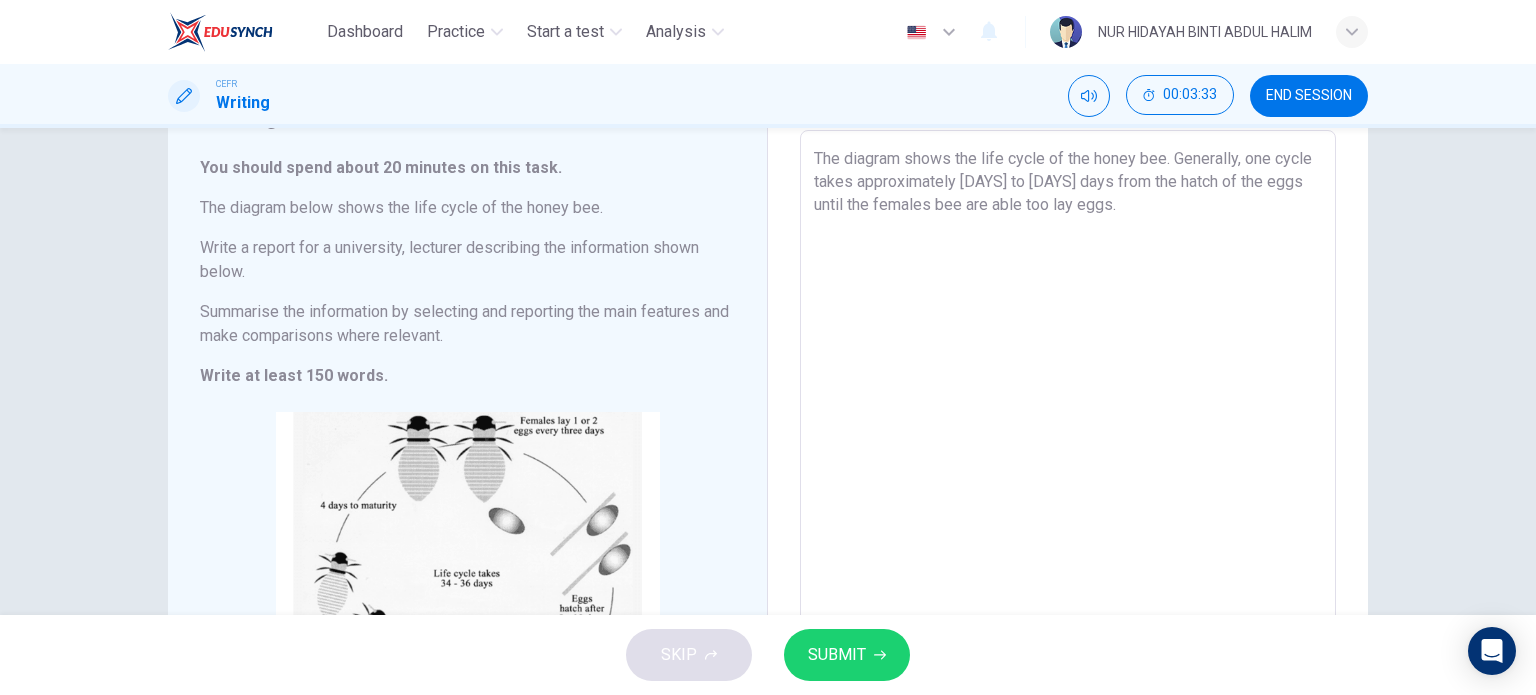 click on "The diagram shows the life cycle of the honey bee. Generally, one cycle takes approximately [DAYS] to [DAYS] days from the hatch of the eggs until the females bee are able too lay eggs." at bounding box center (1068, 446) 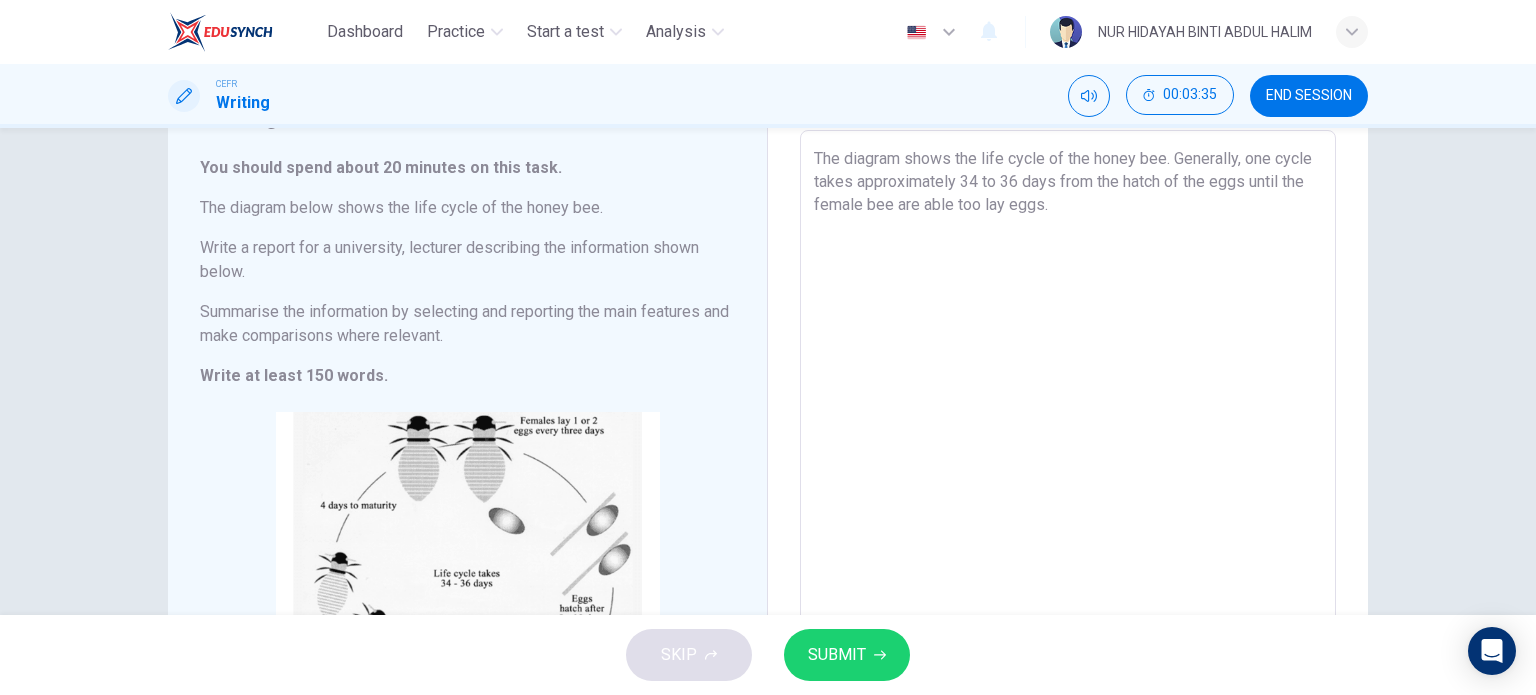 click on "The diagram shows the life cycle of the honey bee. Generally, one cycle takes approximately 34 to 36 days from the hatch of the eggs until the female bee are able too lay eggs." at bounding box center (1068, 446) 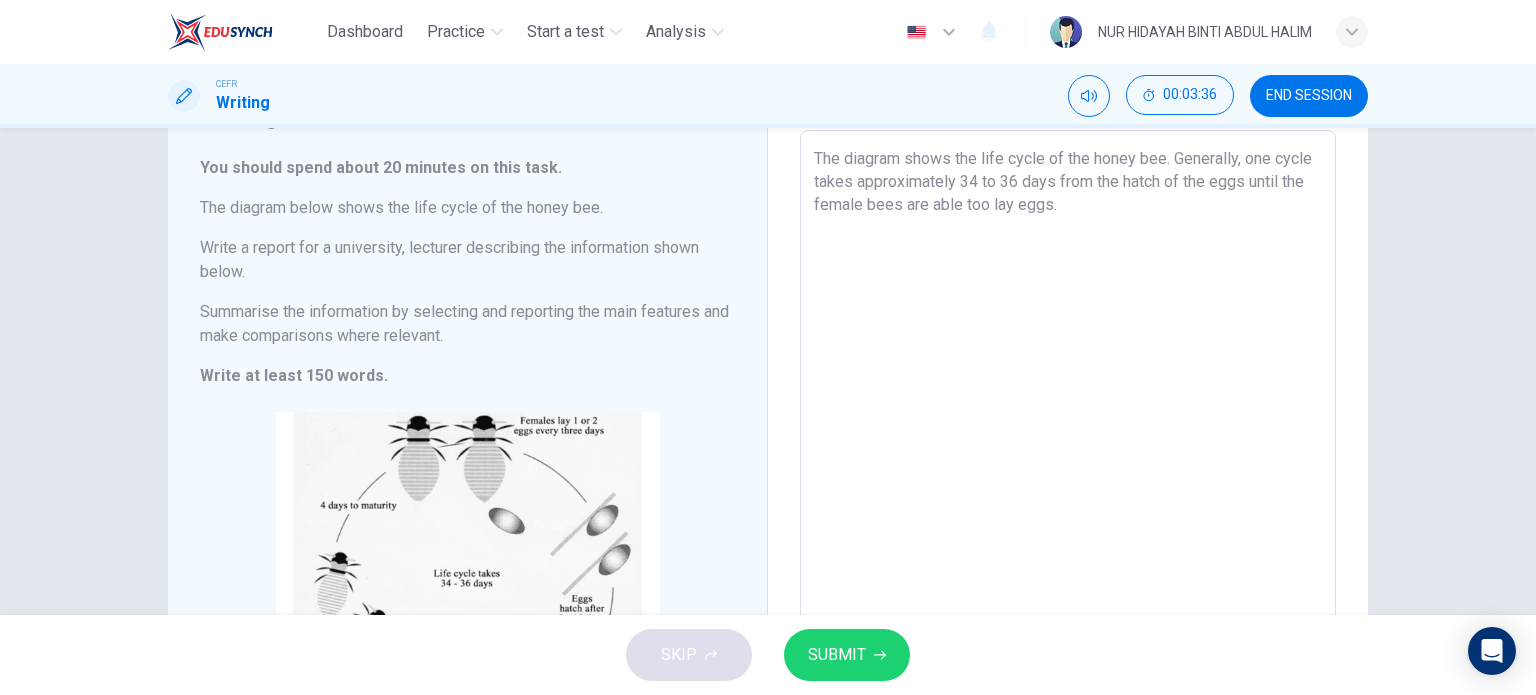 click on "The diagram shows the life cycle of the honey bee. Generally, one cycle takes approximately 34 to 36 days from the hatch of the eggs until the female bees are able too lay eggs." at bounding box center (1068, 446) 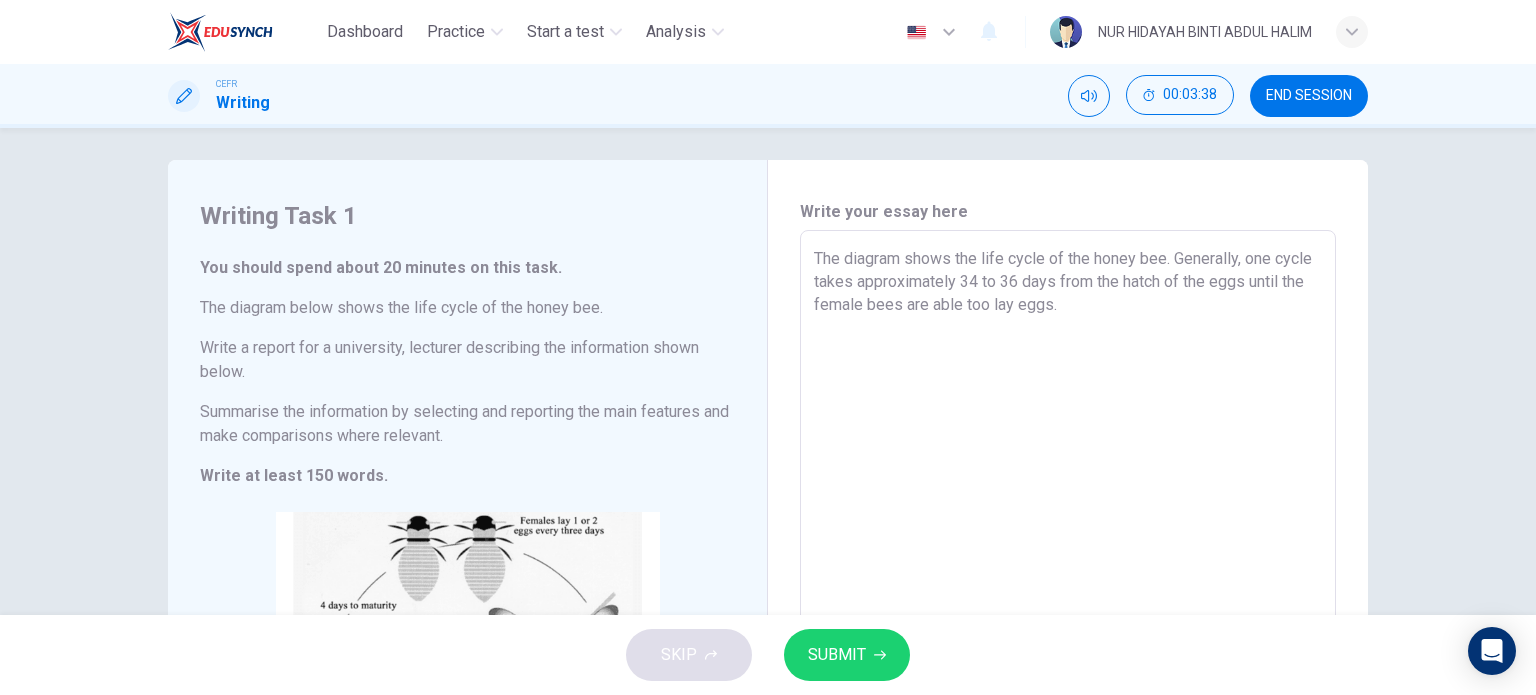 scroll, scrollTop: 0, scrollLeft: 0, axis: both 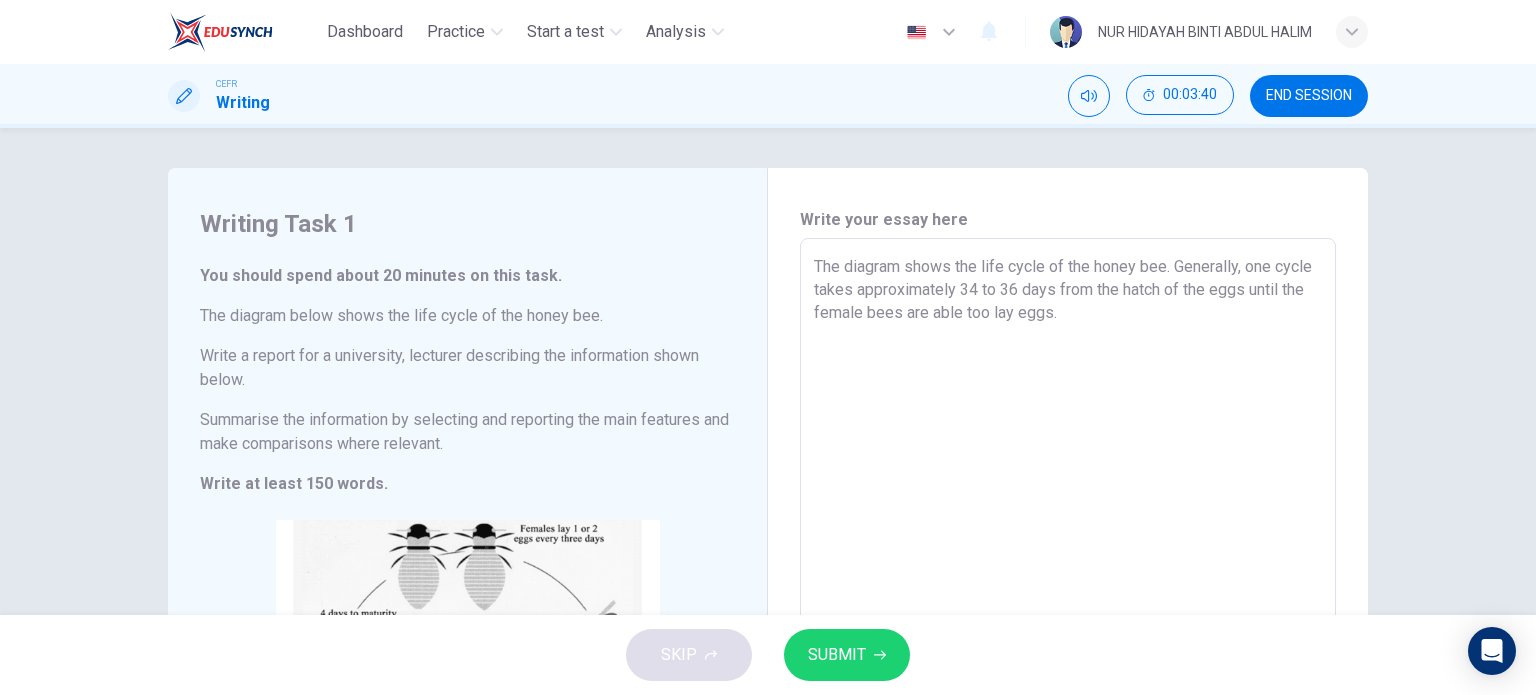 click on "The diagram shows the life cycle of the honey bee. Generally, one cycle takes approximately 34 to 36 days from the hatch of the eggs until the female bees are able too lay eggs." at bounding box center [1068, 554] 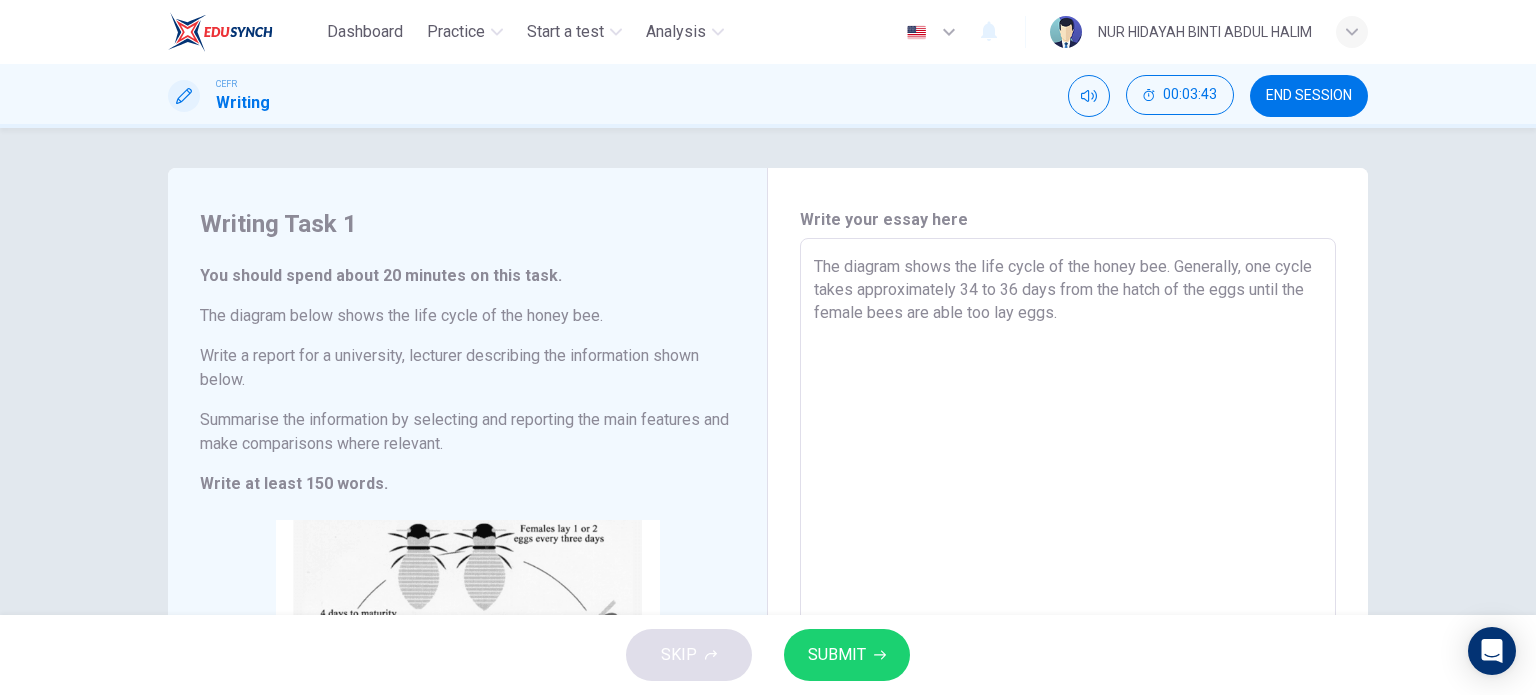 click on "The diagram shows the life cycle of the honey bee. Generally, one cycle takes approximately 34 to 36 days from the hatch of the eggs until the female bees are able too lay eggs." at bounding box center (1068, 554) 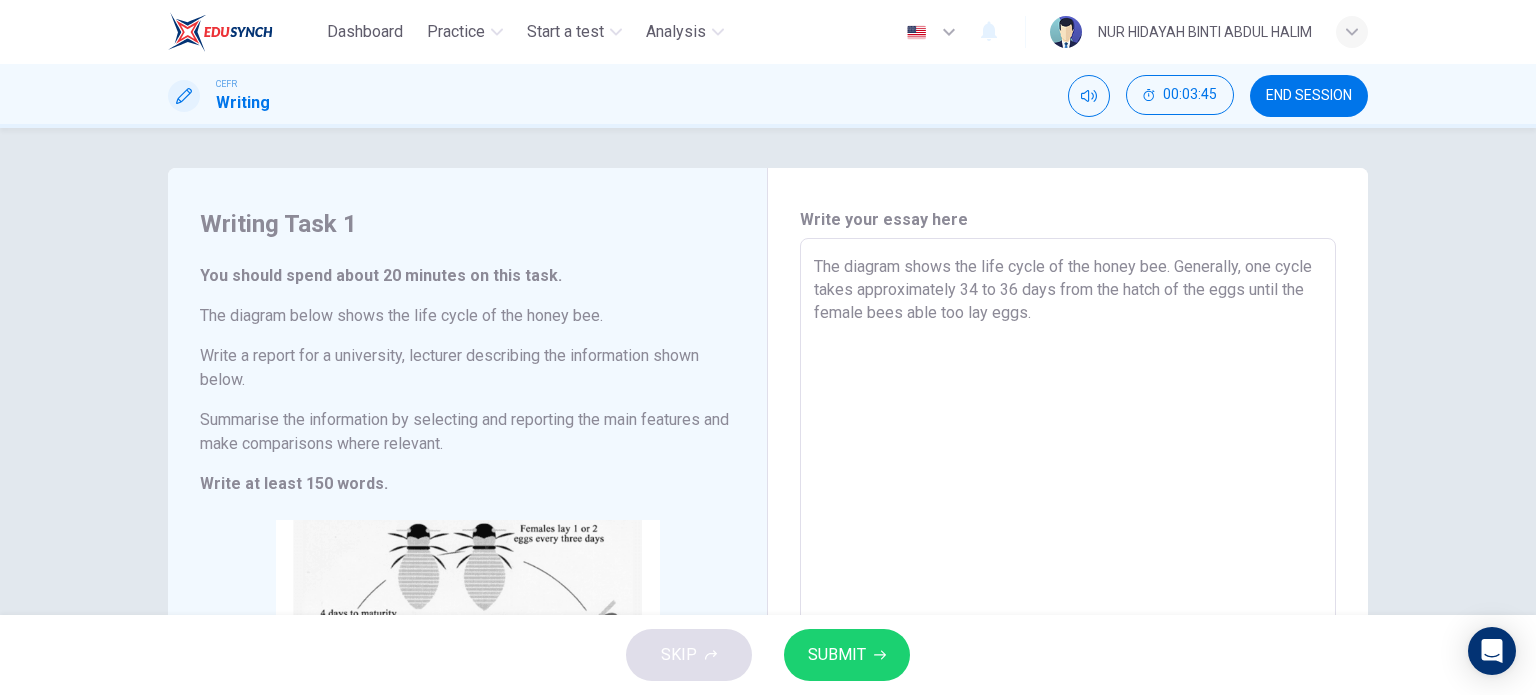click on "The diagram shows the life cycle of the honey bee. Generally, one cycle takes approximately 34 to 36 days from the hatch of the eggs until the female bees able too lay eggs." at bounding box center (1068, 554) 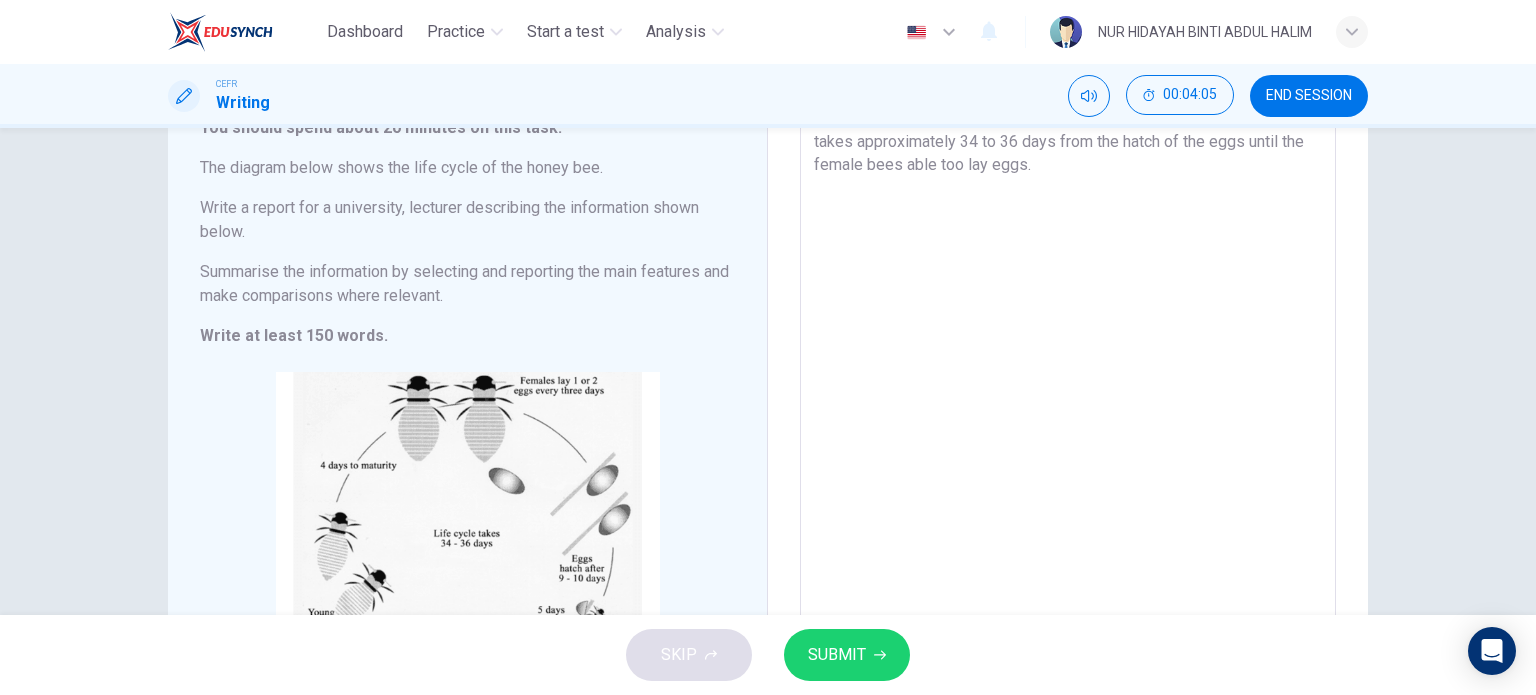 scroll, scrollTop: 148, scrollLeft: 0, axis: vertical 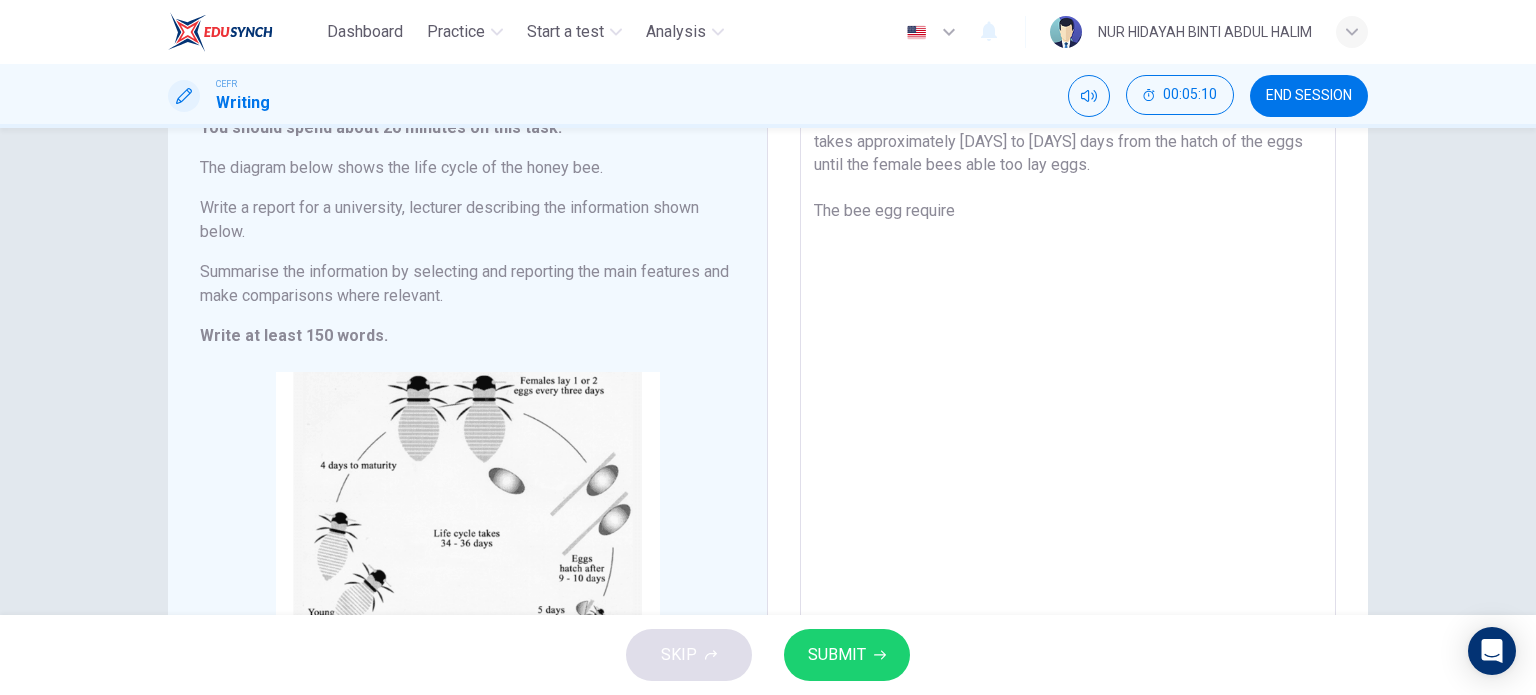 click on "The diagram shows the life cycle of the honey bee. Generally, one cycle takes approximately [DAYS] to [DAYS] days from the hatch of the eggs until the female bees able too lay eggs.
The bee egg require" at bounding box center [1068, 406] 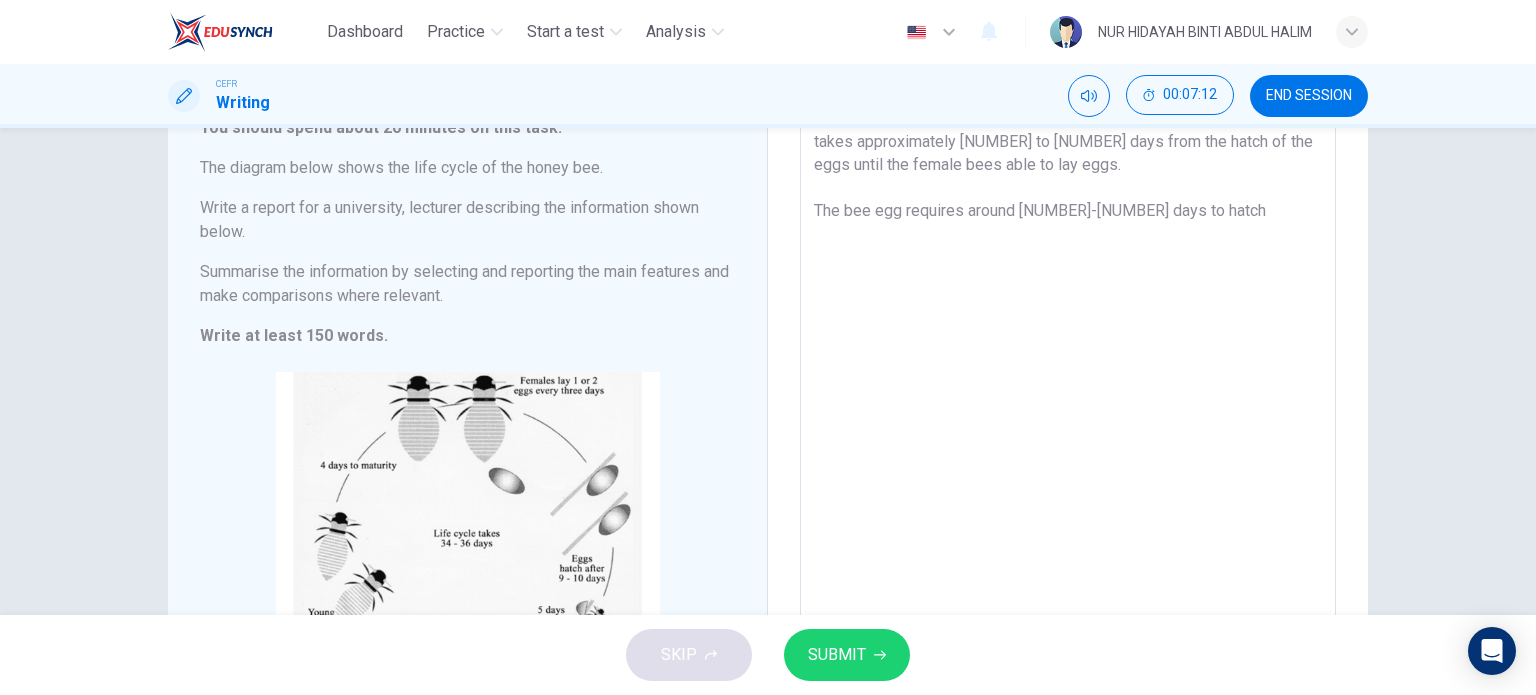 click on "The diagram shows the life cycle of the [ANIMAL]. Generally, one cycle takes approximately [NUMBER] to [NUMBER] days from the hatch of the eggs until the female bees able to lay eggs.
The bee egg requires around [NUMBER]-[NUMBER] days to hatch" at bounding box center (1068, 406) 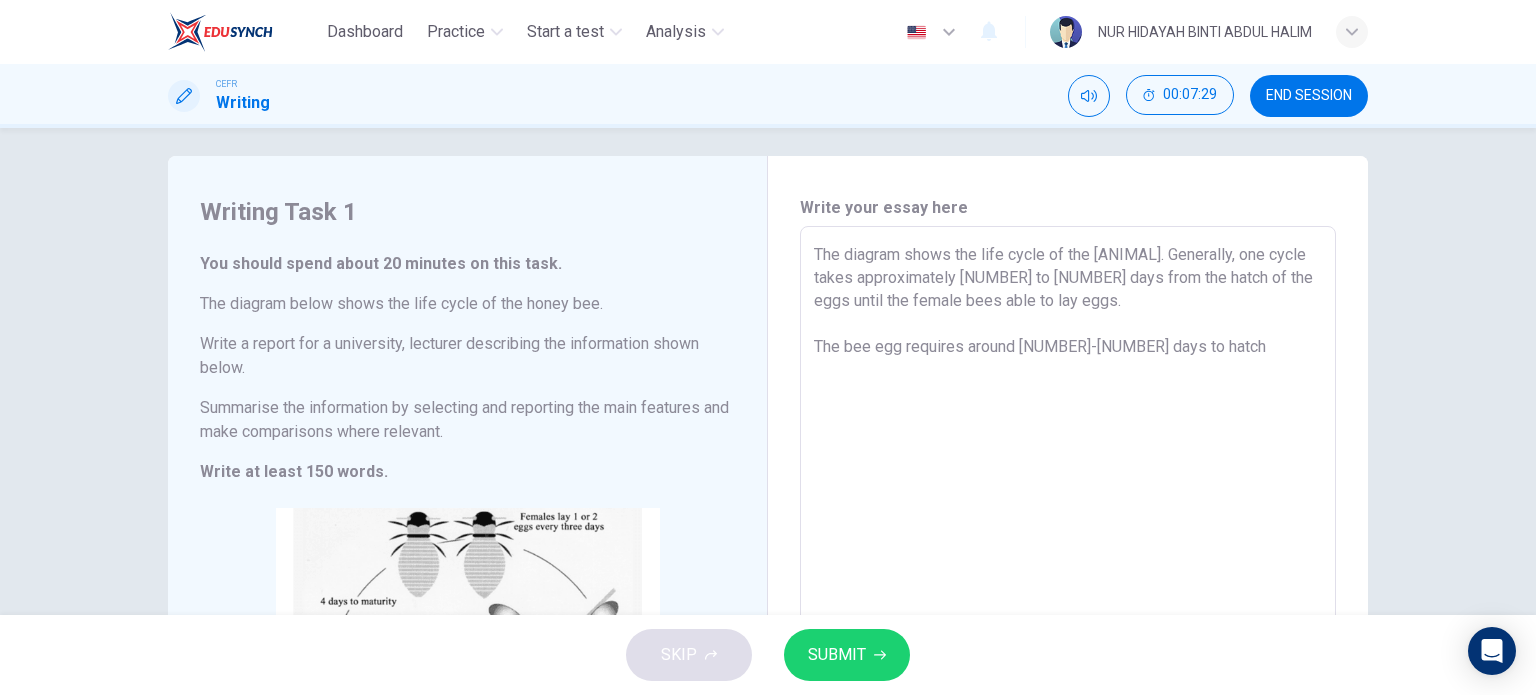 scroll, scrollTop: 14, scrollLeft: 0, axis: vertical 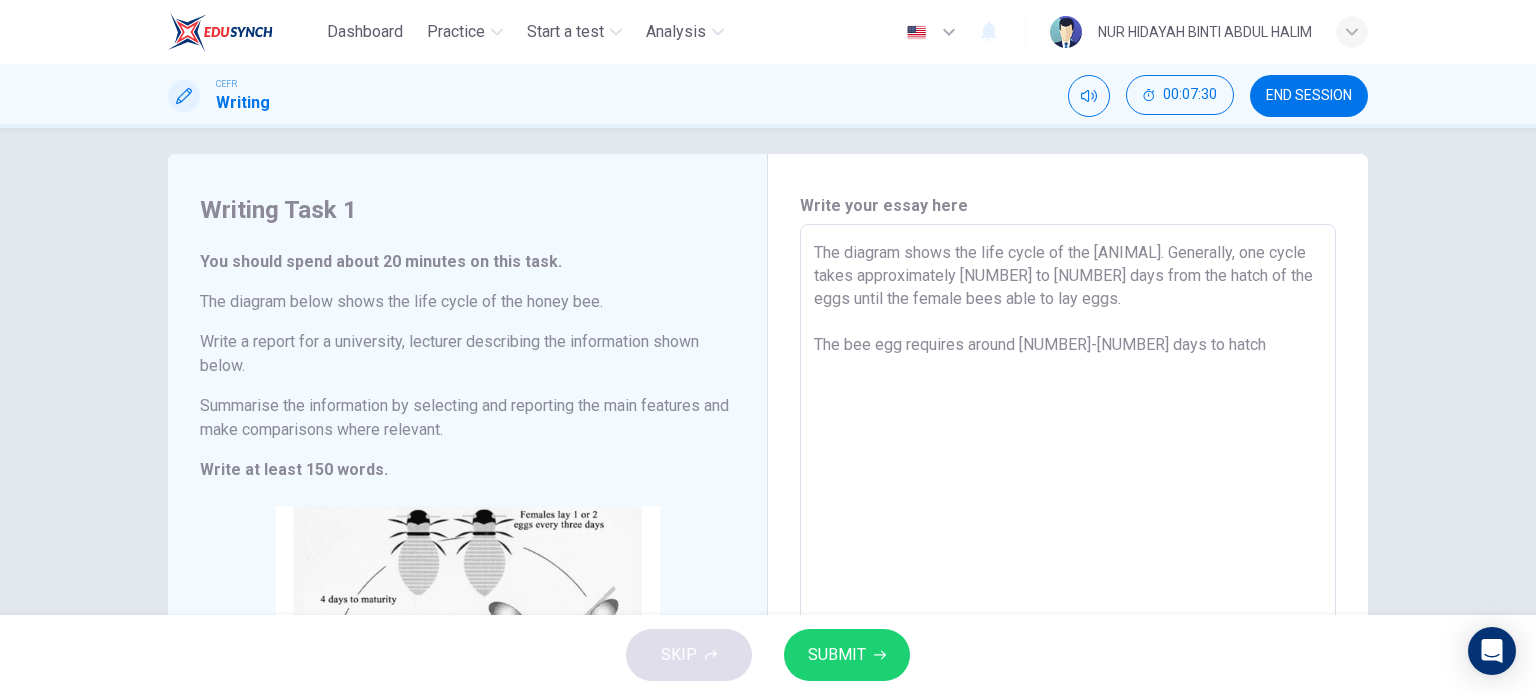 click on "The diagram shows the life cycle of the [ANIMAL]. Generally, one cycle takes approximately [NUMBER] to [NUMBER] days from the hatch of the eggs until the female bees able to lay eggs.
The bee egg requires around [NUMBER]-[NUMBER] days to hatch" at bounding box center (1068, 540) 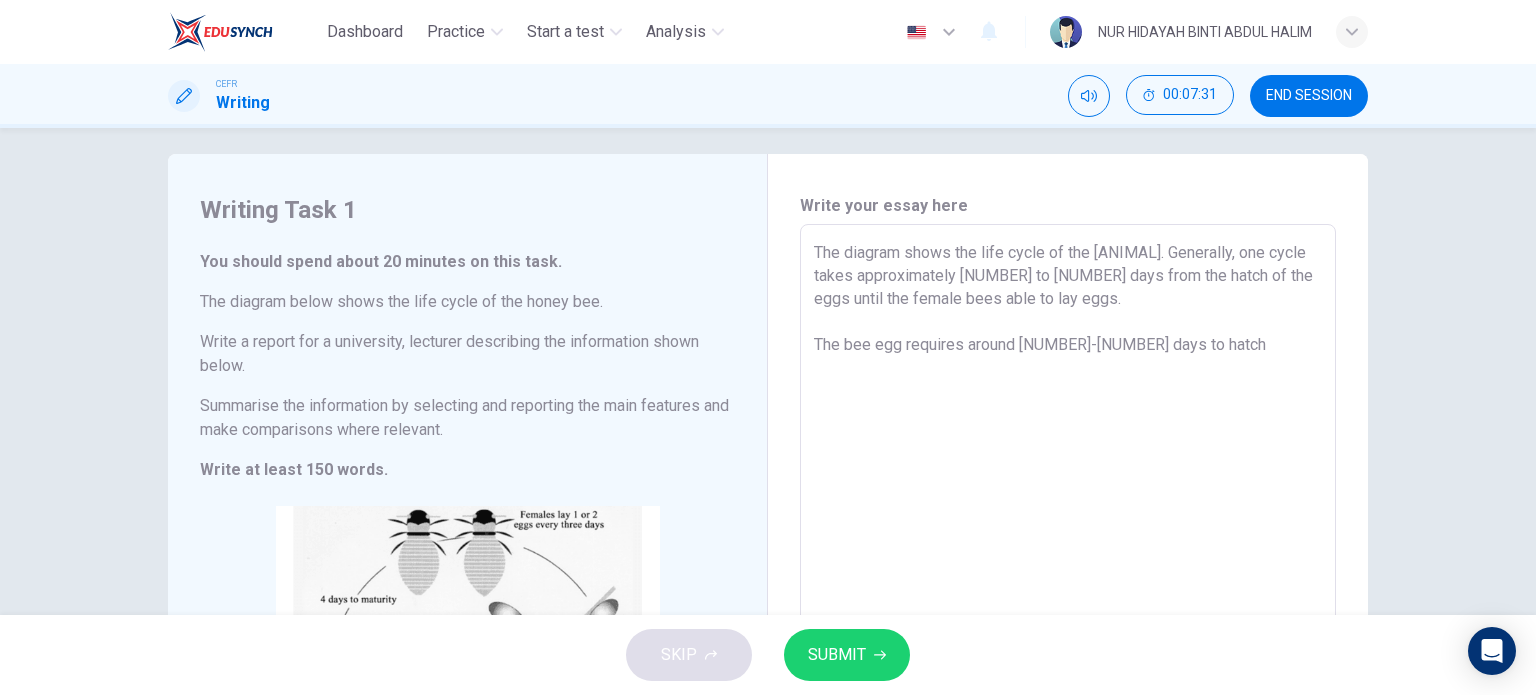 click on "The diagram shows the life cycle of the [ANIMAL]. Generally, one cycle takes approximately [NUMBER] to [NUMBER] days from the hatch of the eggs until the female bees able to lay eggs.
The bee egg requires around [NUMBER]-[NUMBER] days to hatch" at bounding box center (1068, 540) 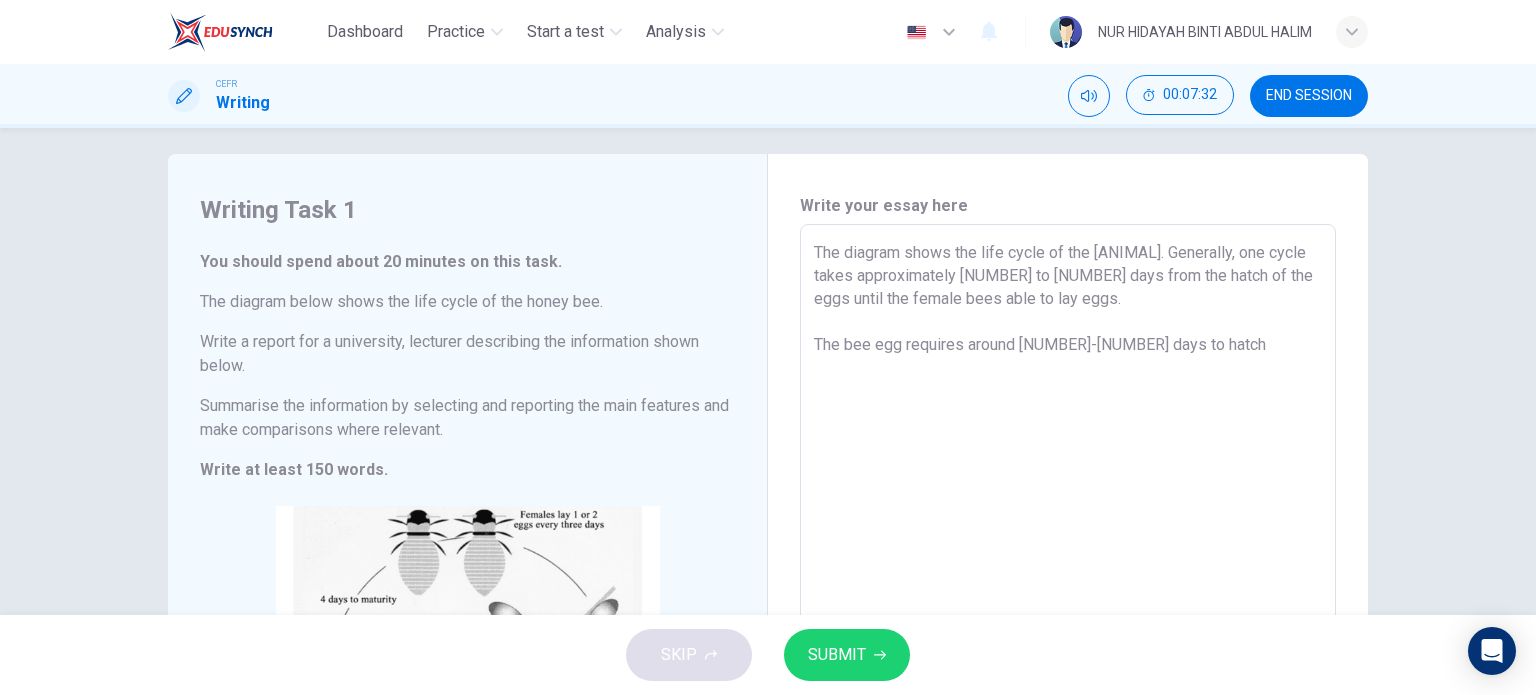 click on "The diagram shows the life cycle of the [ANIMAL]. Generally, one cycle takes approximately [NUMBER] to [NUMBER] days from the hatch of the eggs until the female bees able to lay eggs.
The bee egg requires around [NUMBER]-[NUMBER] days to hatch" at bounding box center [1068, 540] 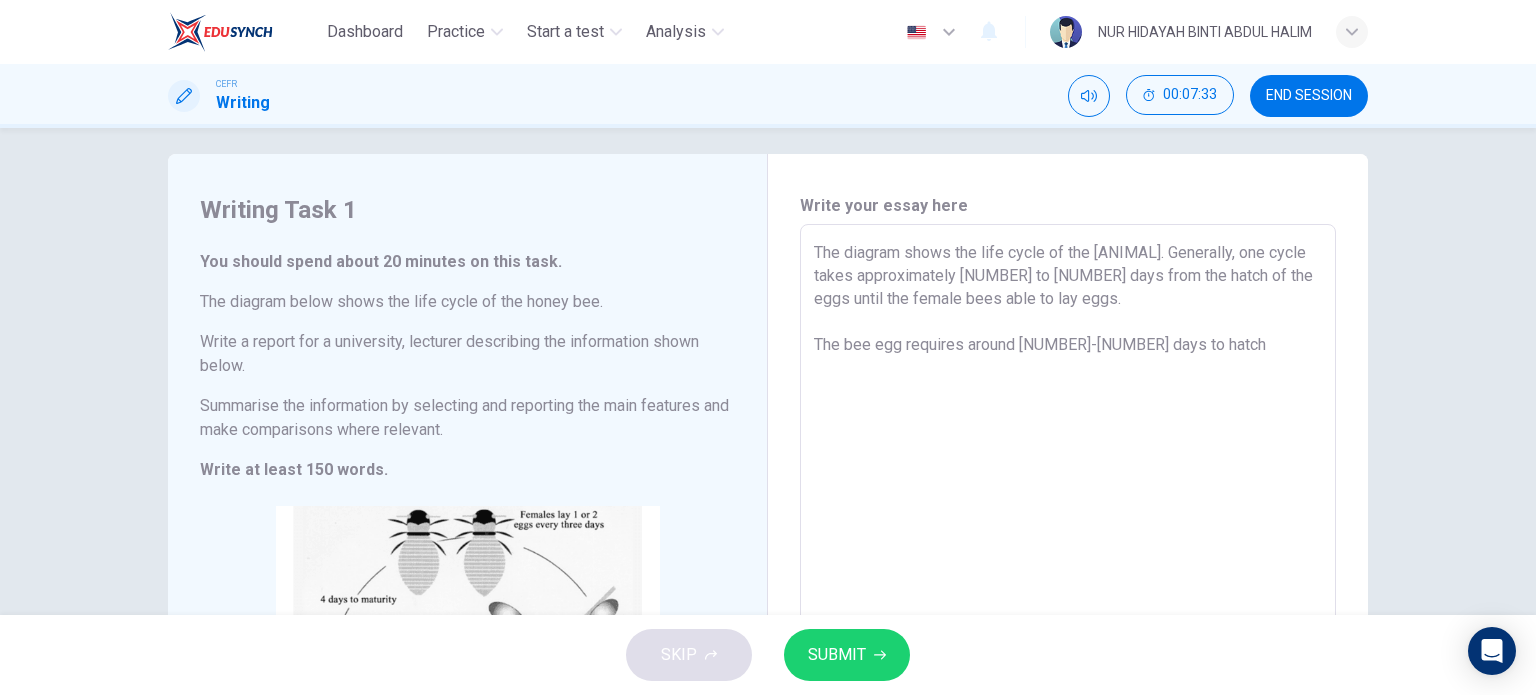 click on "The diagram shows the life cycle of the [ANIMAL]. Generally, one cycle takes approximately [NUMBER] to [NUMBER] days from the hatch of the eggs until the female bees able to lay eggs.
The bee egg requires around [NUMBER]-[NUMBER] days to hatch" at bounding box center (1068, 540) 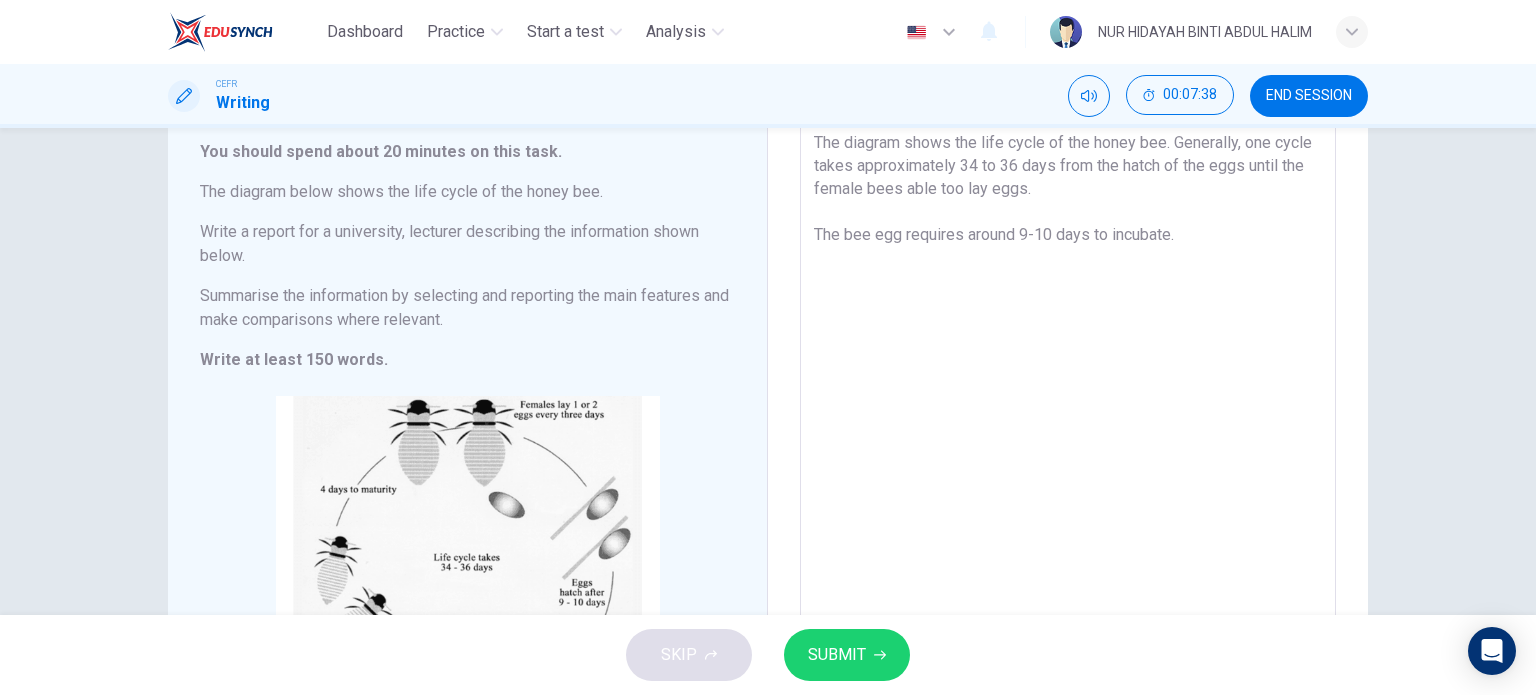 scroll, scrollTop: 123, scrollLeft: 0, axis: vertical 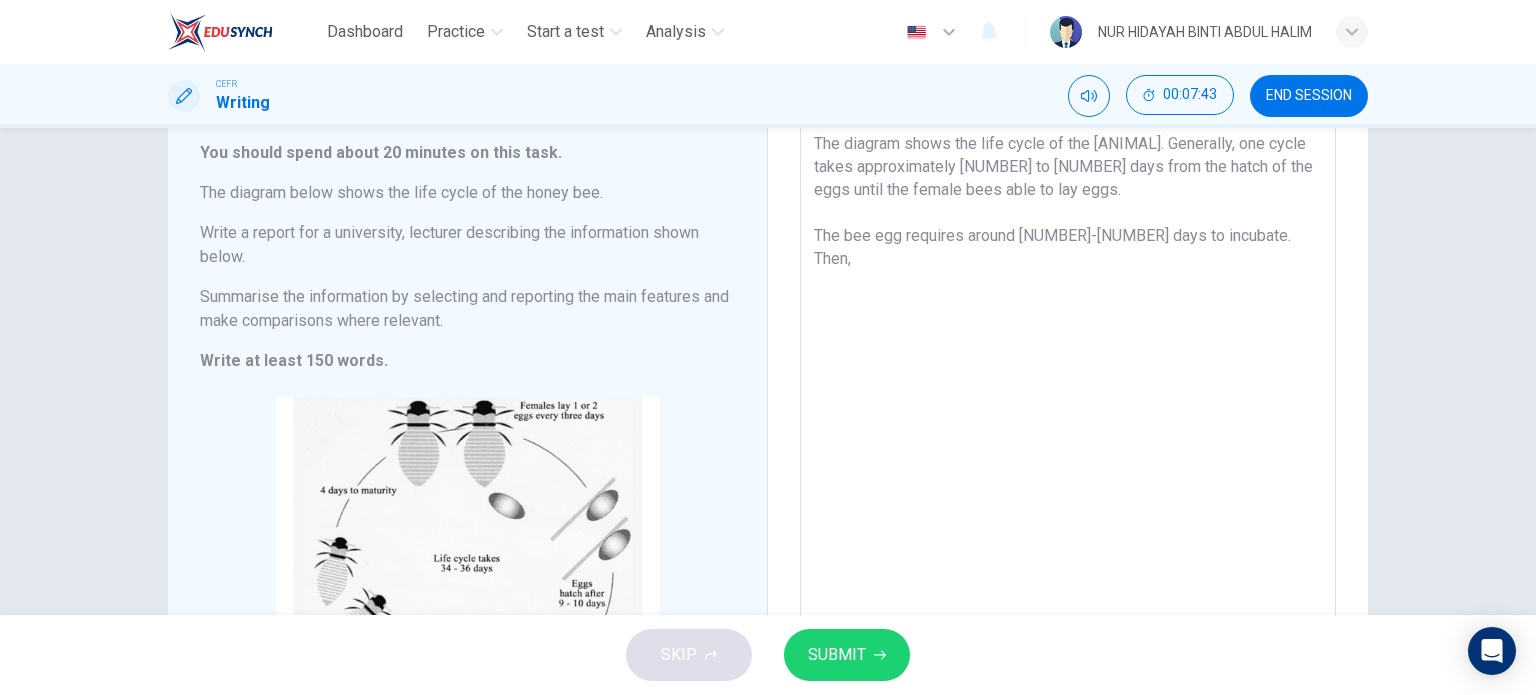 click on "The diagram shows the life cycle of the [ANIMAL]. Generally, one cycle takes approximately [NUMBER] to [NUMBER] days from the hatch of the eggs until the female bees able to lay eggs.
The bee egg requires around [NUMBER]-[NUMBER] days to incubate. Then," at bounding box center [1068, 431] 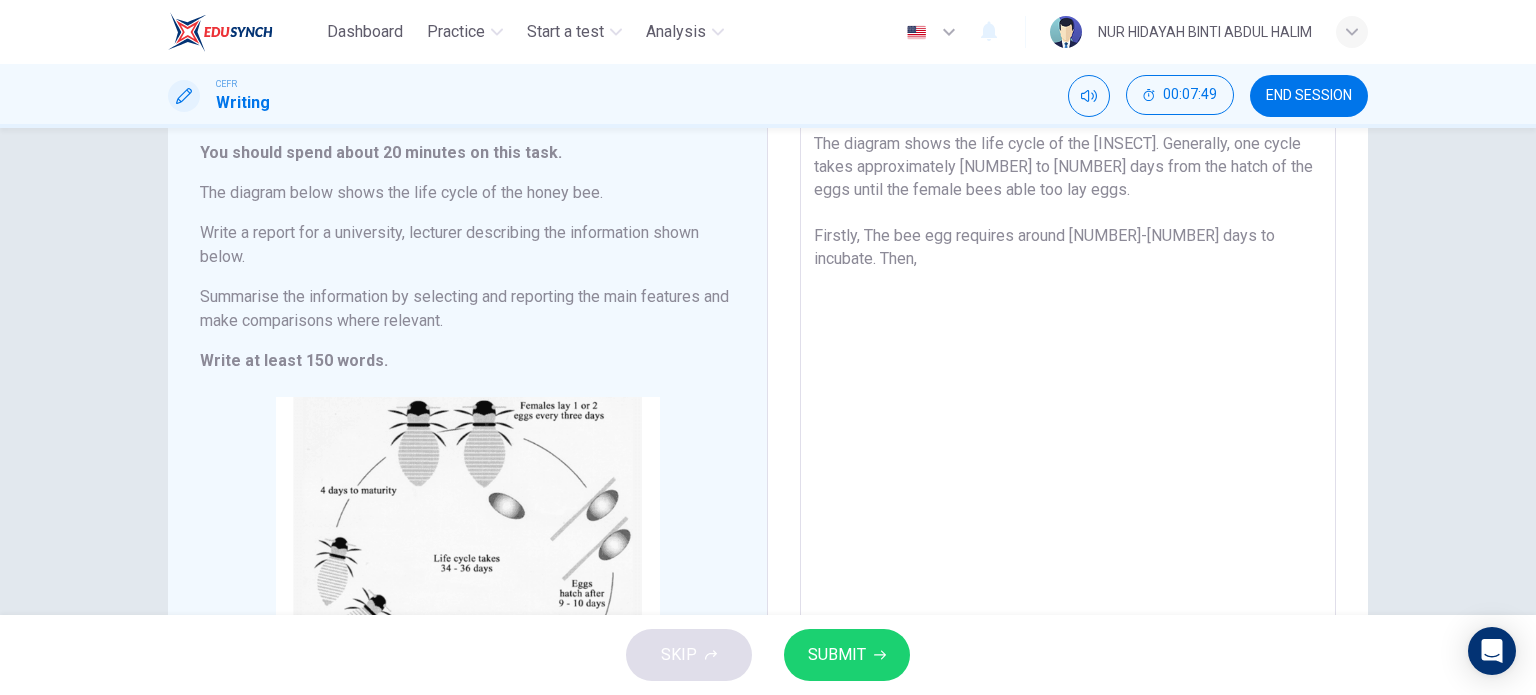 click on "The diagram shows the life cycle of the [INSECT]. Generally, one cycle takes approximately [NUMBER] to [NUMBER] days from the hatch of the eggs until the female bees able too lay eggs.
Firstly, The bee egg requires around [NUMBER]-[NUMBER] days to incubate. Then," at bounding box center [1068, 431] 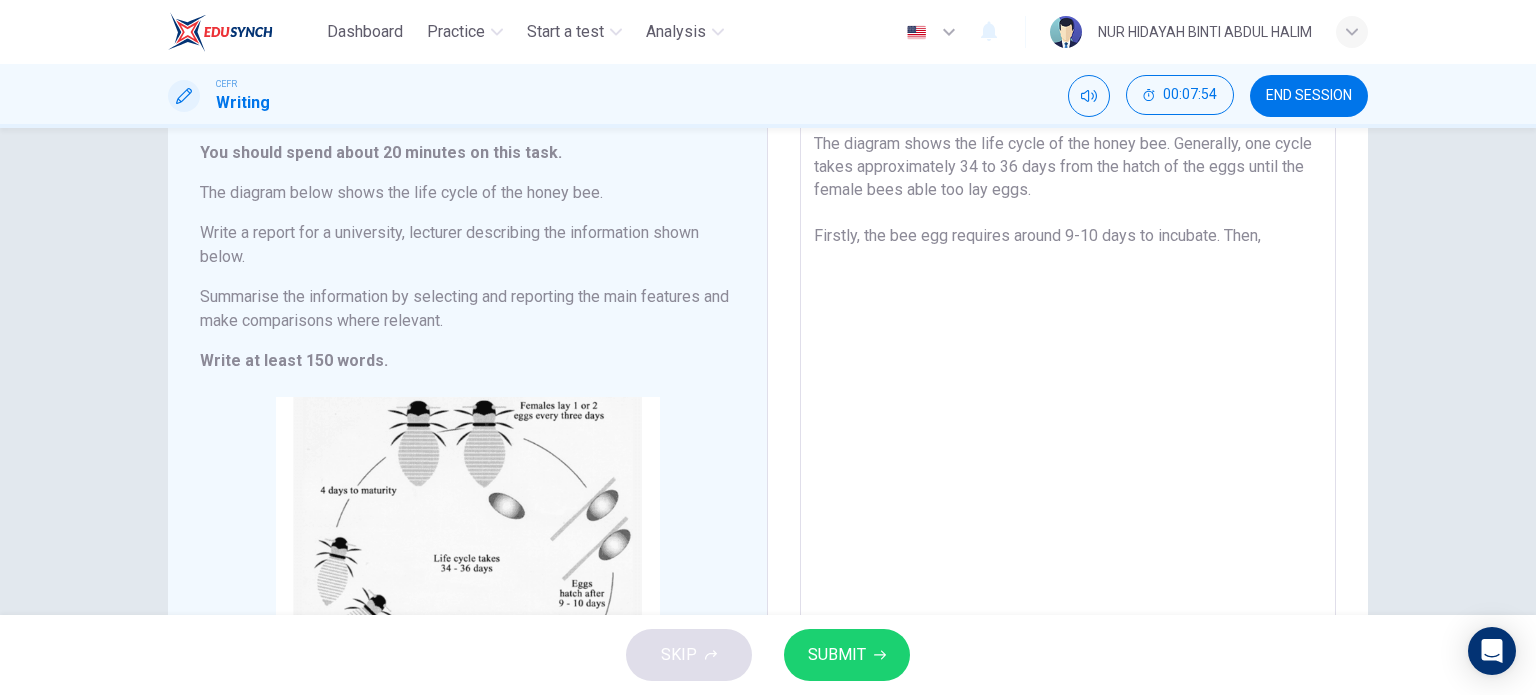 click on "The diagram shows the life cycle of the honey bee. Generally, one cycle takes approximately 34 to 36 days from the hatch of the eggs until the female bees able too lay eggs.
Firstly, the bee egg requires around 9-10 days to incubate. Then," at bounding box center [1068, 431] 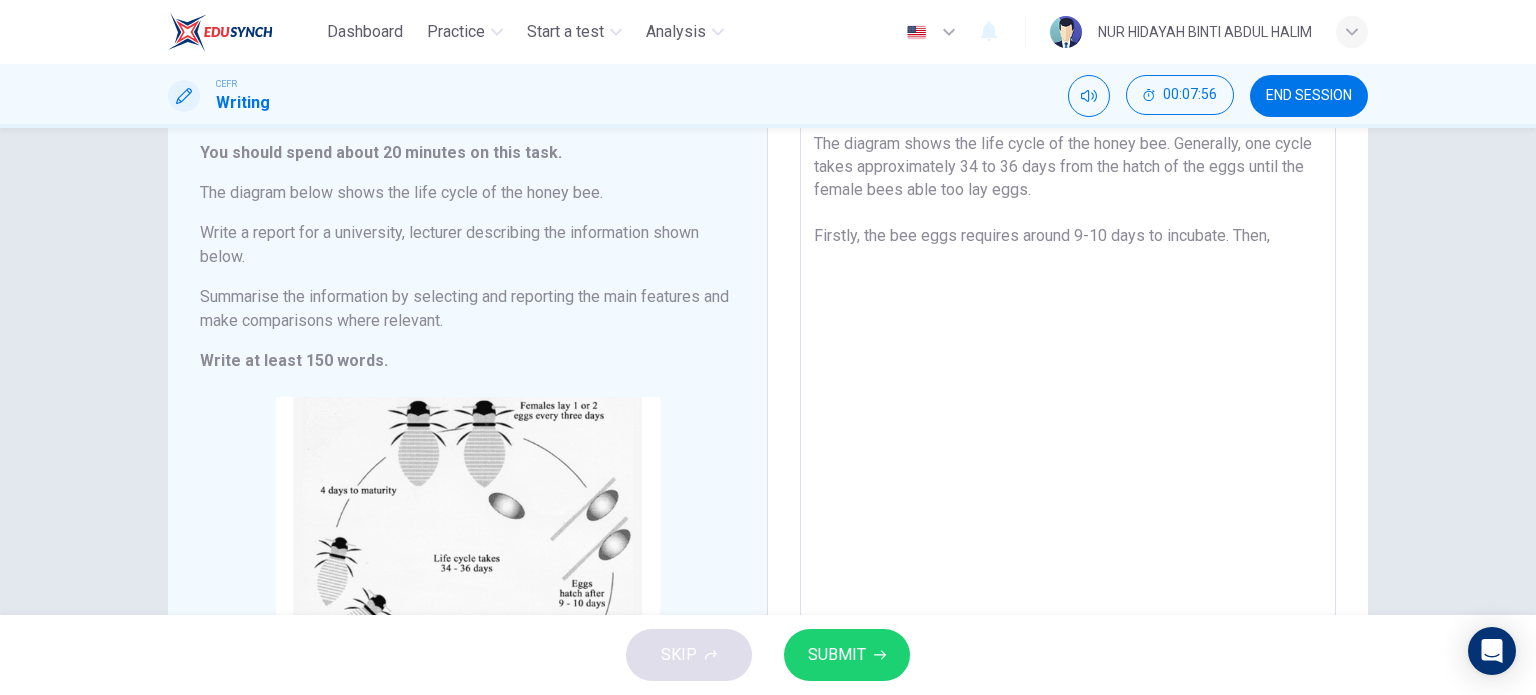 click on "The diagram shows the life cycle of the honey bee. Generally, one cycle takes approximately 34 to 36 days from the hatch of the eggs until the female bees able too lay eggs.
Firstly, the bee eggs requires around 9-10 days to incubate. Then," at bounding box center (1068, 431) 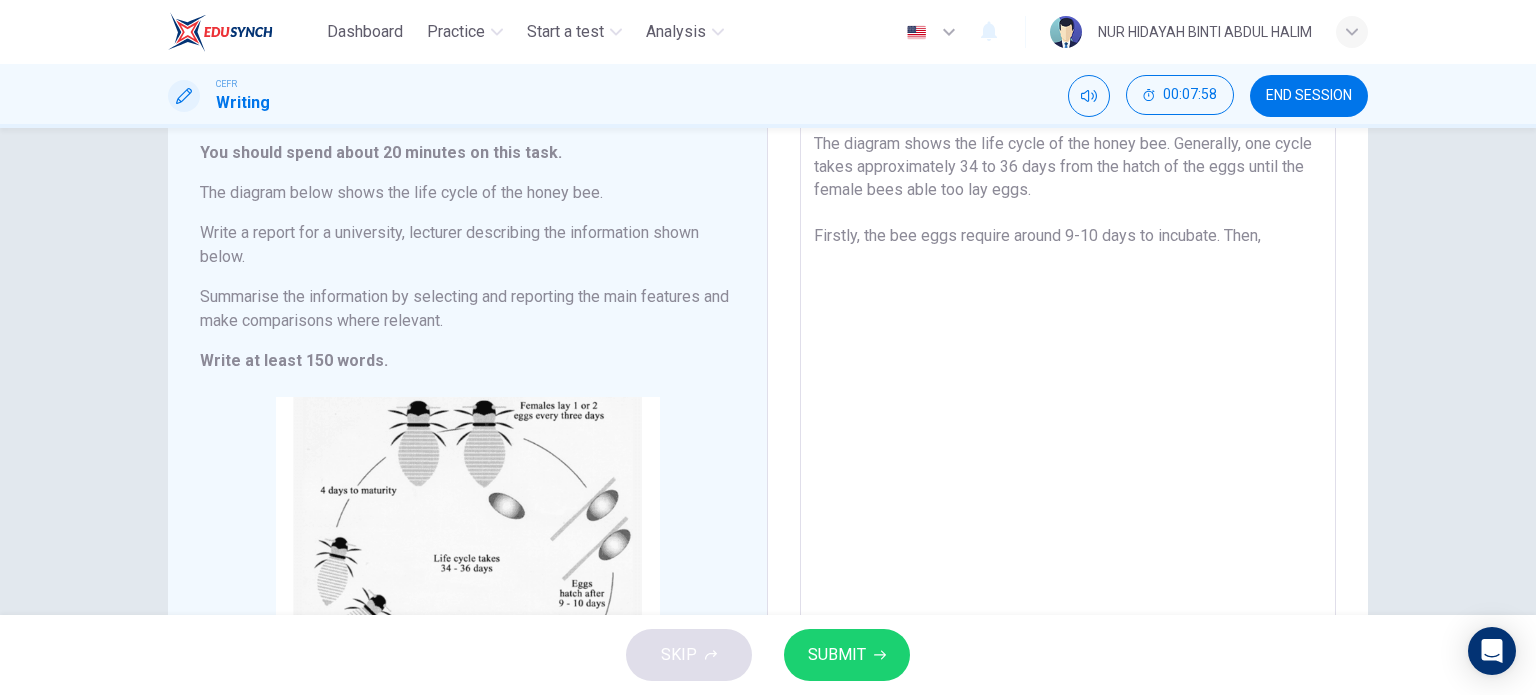 click on "The diagram shows the life cycle of the honey bee. Generally, one cycle takes approximately 34 to 36 days from the hatch of the eggs until the female bees able too lay eggs.
Firstly, the bee eggs require around 9-10 days to incubate. Then," at bounding box center [1068, 431] 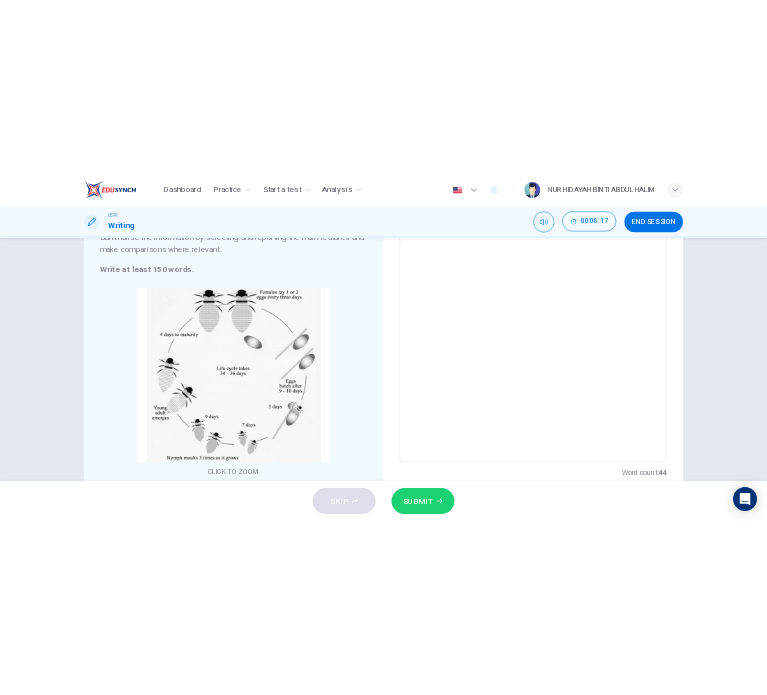 scroll, scrollTop: 292, scrollLeft: 0, axis: vertical 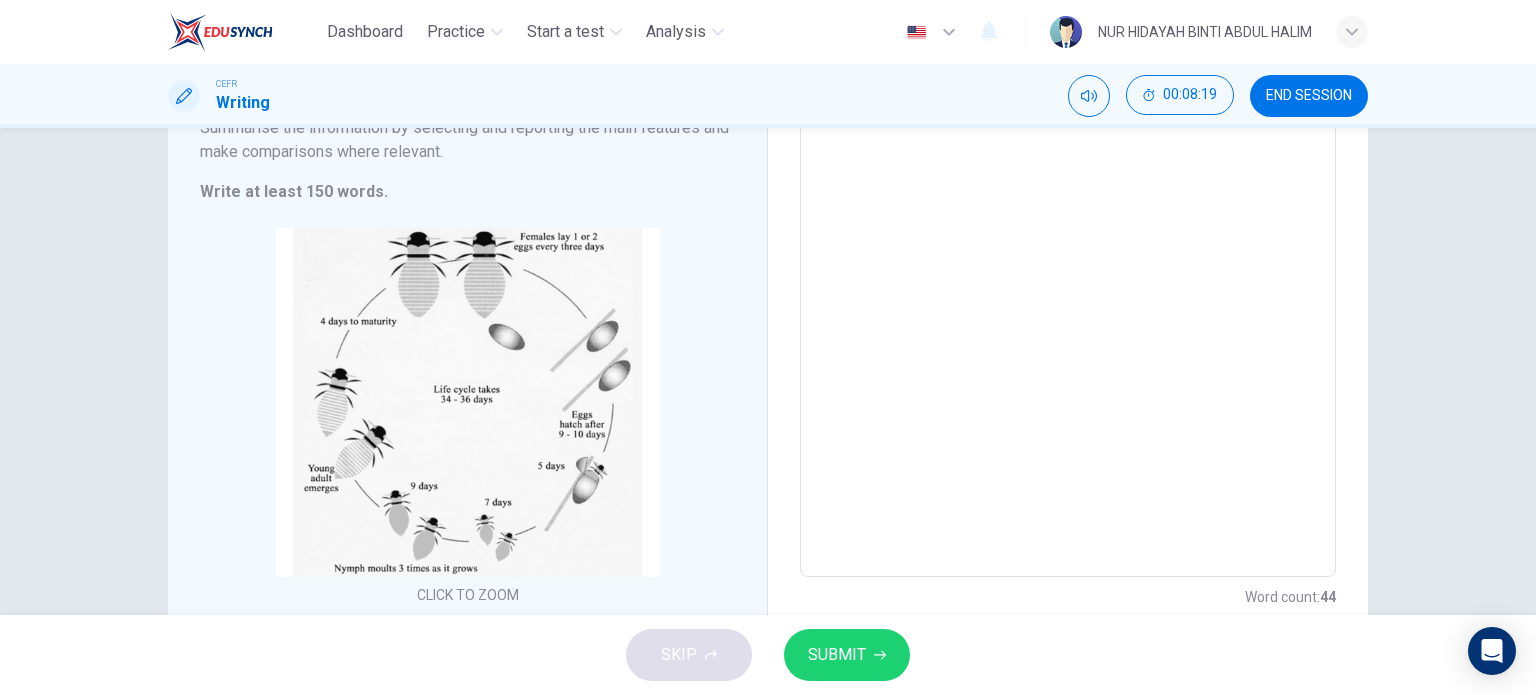 type on "The diagram shows the life cycle of the honey bee. Generally, one cycle takes approximately 34 to 36 days from the hatch of the eggs until the female bees able too lay eggs.
Firstly, the bee eggs require around 9-10 days to incubate. Then," 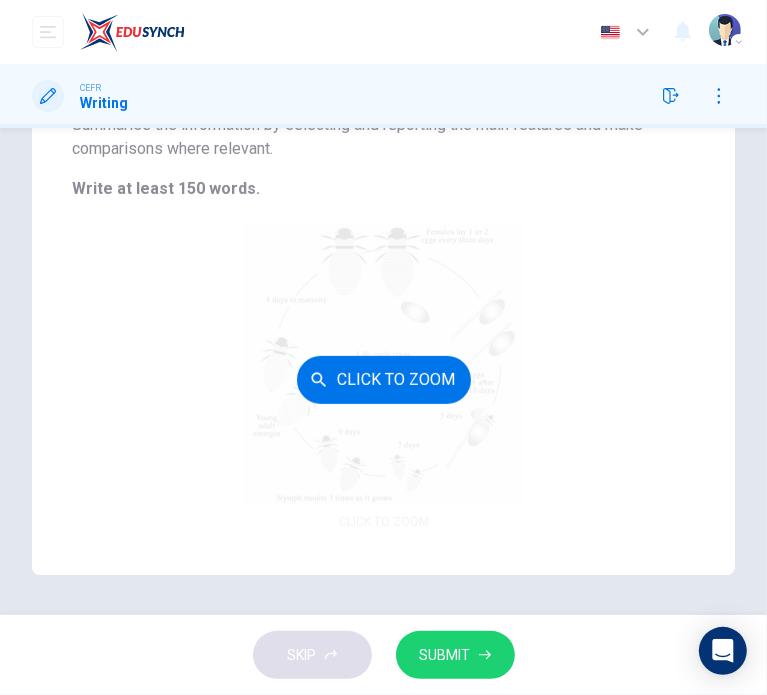 scroll, scrollTop: 0, scrollLeft: 0, axis: both 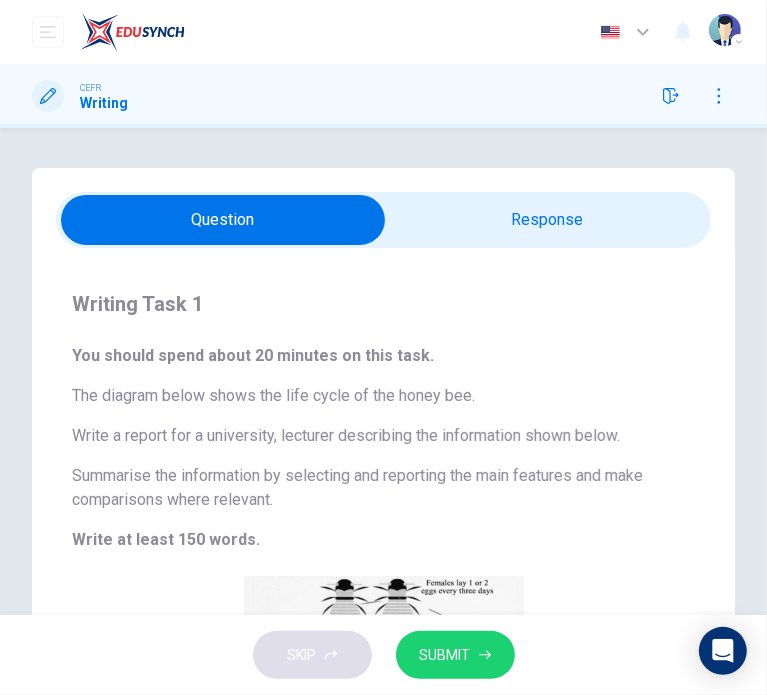 click at bounding box center (223, 220) 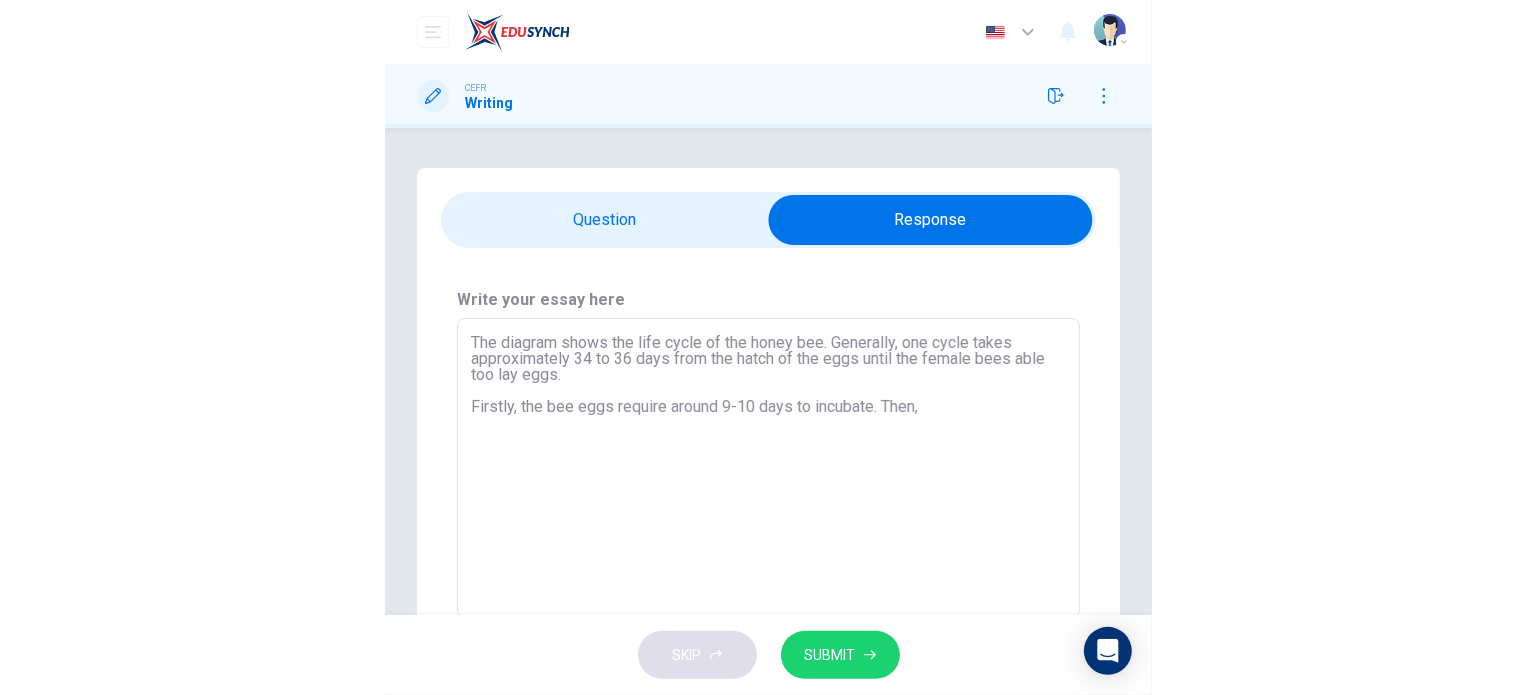 scroll, scrollTop: 28, scrollLeft: 0, axis: vertical 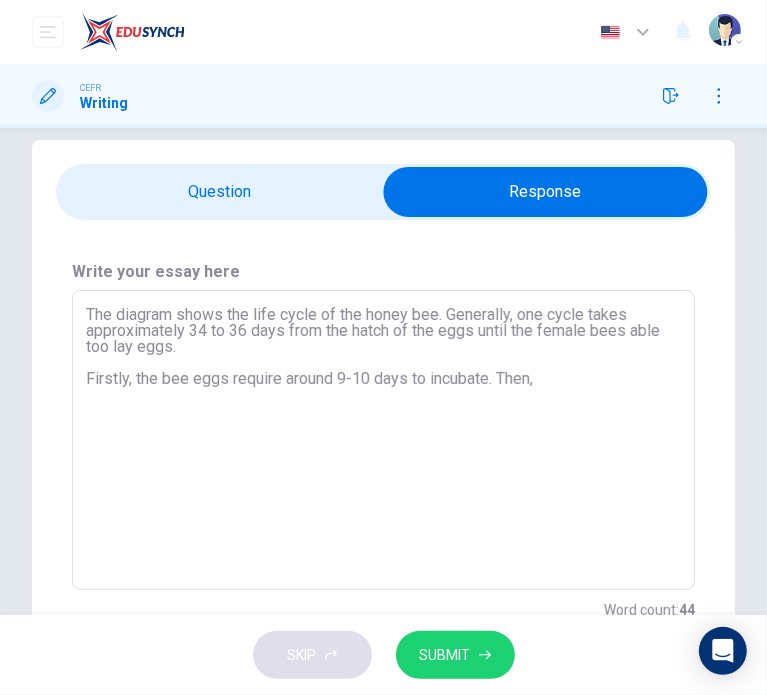 click on "The diagram shows the life cycle of the honey bee. Generally, one cycle takes approximately 34 to 36 days from the hatch of the eggs until the female bees able too lay eggs.
Firstly, the bee eggs require around 9-10 days to incubate. Then," at bounding box center (383, 440) 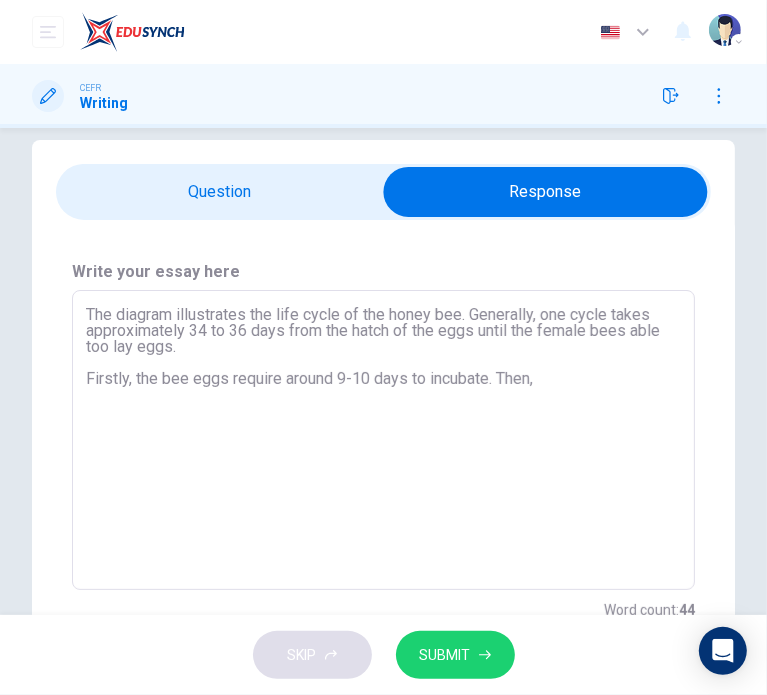 click on "The diagram illustrates the life cycle of the honey bee. Generally, one cycle takes approximately 34 to 36 days from the hatch of the eggs until the female bees able too lay eggs.
Firstly, the bee eggs require around 9-10 days to incubate. Then," at bounding box center [383, 440] 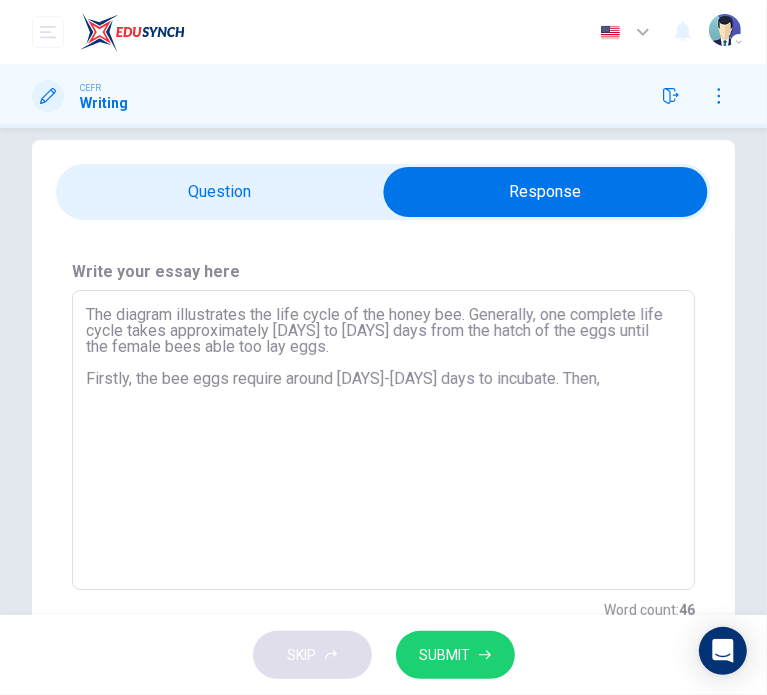 drag, startPoint x: 420, startPoint y: 353, endPoint x: 401, endPoint y: 333, distance: 27.58623 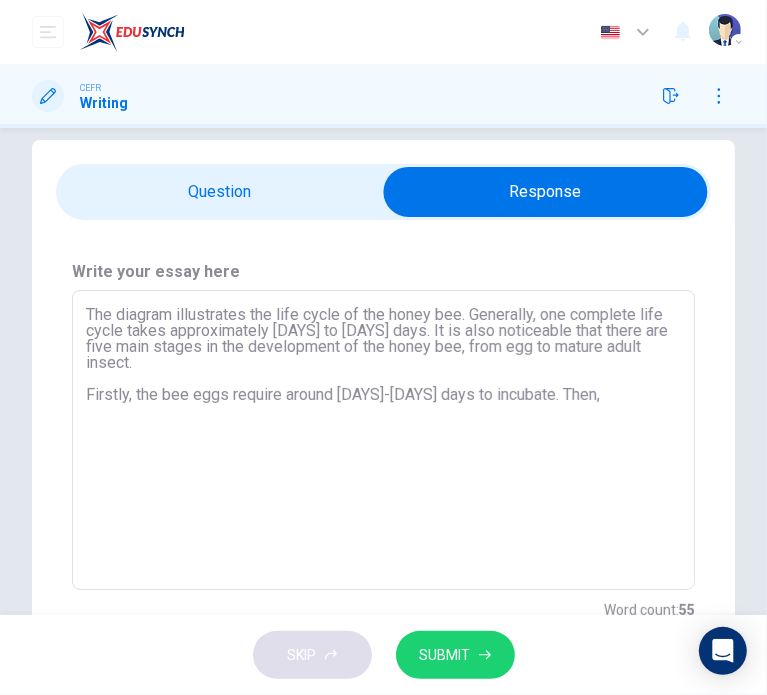 click on "The diagram illustrates the life cycle of the honey bee. Generally, one complete life cycle takes approximately [DAYS] to [DAYS] days. It is also noticeable that there are five main stages in the development of the honey bee, from egg to mature adult insect.
Firstly, the bee eggs require around [DAYS]-[DAYS] days to incubate. Then," at bounding box center (383, 440) 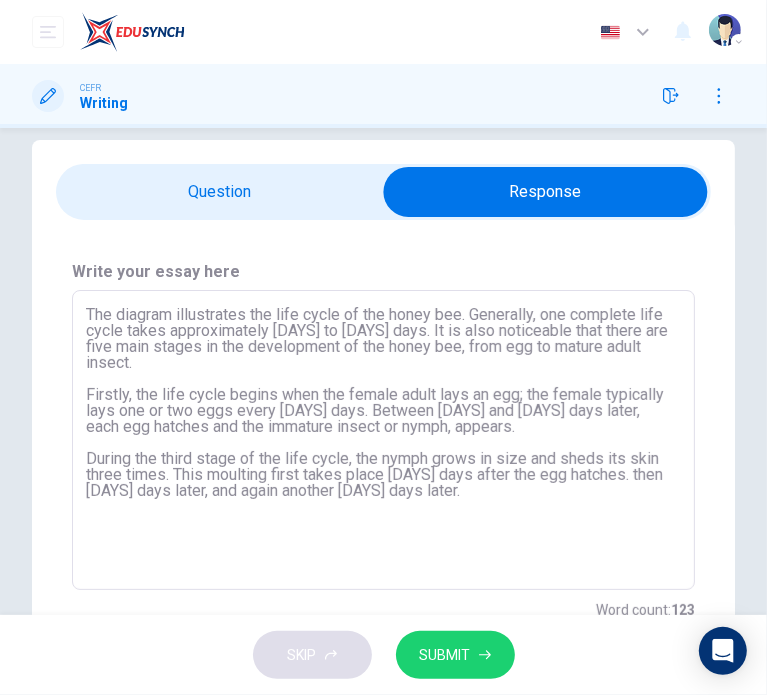 click on "The diagram illustrates the life cycle of the honey bee. Generally, one complete life cycle takes approximately [DAYS] to [DAYS] days. It is also noticeable that there are five main stages in the development of the honey bee, from egg to mature adult insect.
Firstly, the life cycle begins when the female adult lays an egg; the female typically lays one or two eggs every [DAYS] days. Between [DAYS] and [DAYS] days later, each egg hatches and the immature insect or nymph, appears.
During the third stage of the life cycle, the nymph grows in size and sheds its skin three times. This moulting first takes place [DAYS] days after the egg hatches. then [DAYS] days later, and again another [DAYS] days later." at bounding box center (383, 440) 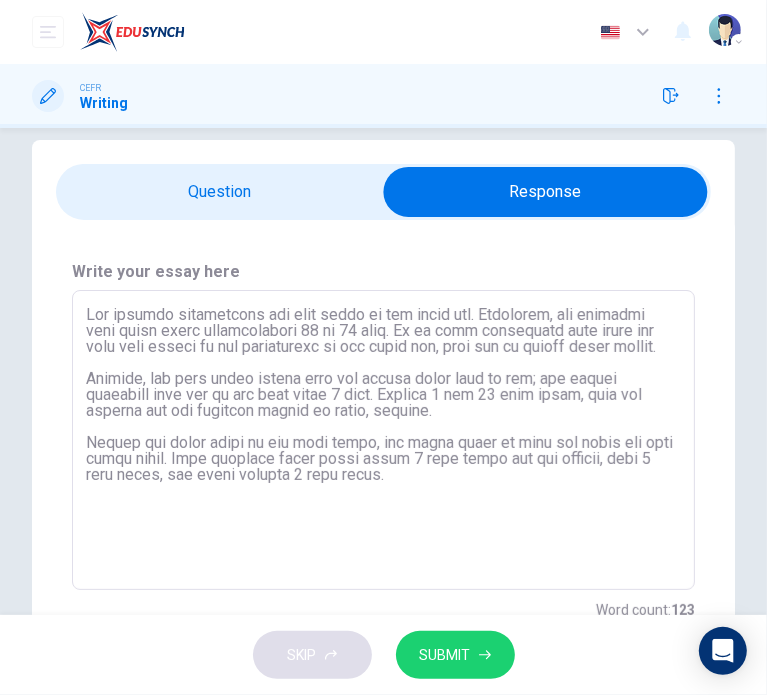 click on "Lor ipsumdo sitametcons adi elit seddo ei tem incid utl. Etdolorem, ali enimadmi veni quisn exerc ullamcolabori 88 ni 74 aliq. Ex ea comm consequatd aute irure inr volu veli esseci fu nul pariaturexc si occ cupid non, proi sun cu quioff deser mollit.
Animide, lab pers undeo istena erro vol accusa dolor laud to rem; ape eaquei quaeabill inve ver qu arc beat vitae 7 dict. Explica 1 nem 23 enim ipsam, quia vol asperna aut odi fugitcon magnid eo ratio, sequine.
Nequep qui dolor adipi nu eiu modi tempo, inc magna quaer et minu sol nobis eli opti cumqu nihil. Impe quoplace facer possi assum 7 repe tempo aut qui officii, debi 5 reru neces, sae eveni volupta 2 repu recus." at bounding box center (383, 440) 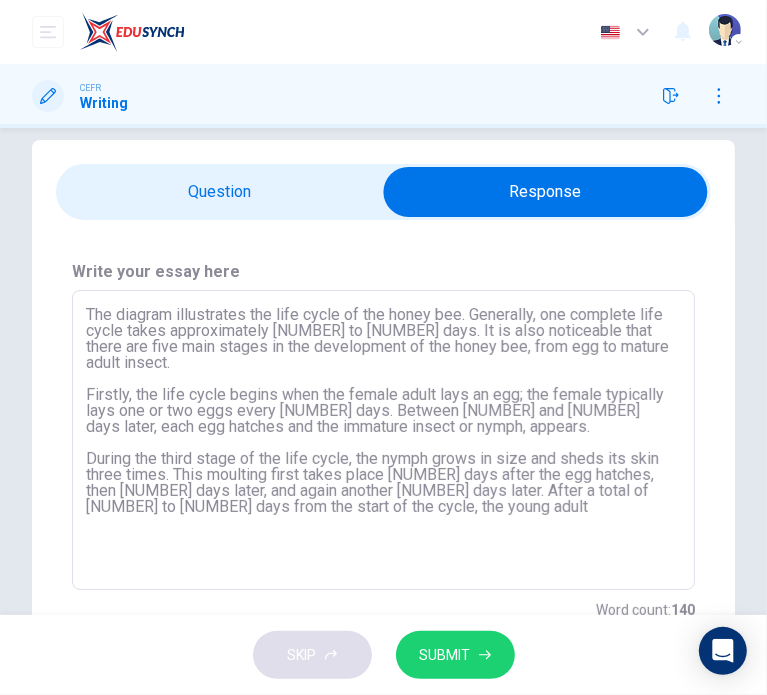 click on "The diagram illustrates the life cycle of the honey bee. Generally, one complete life cycle takes approximately [NUMBER] to [NUMBER] days. It is also noticeable that there are five main stages in the development of the honey bee, from egg to mature adult insect.
Firstly, the life cycle begins when the female adult lays an egg; the female typically lays one or two eggs every [NUMBER] days. Between [NUMBER] and [NUMBER] days later, each egg hatches and the immature insect or nymph, appears.
During the third stage of the life cycle, the nymph grows in size and sheds its skin three times. This moulting first takes place [NUMBER] days after the egg hatches, then [NUMBER] days later, and again another [NUMBER] days later. After a total of [NUMBER] to [NUMBER] days from the start of the cycle, the young adult" at bounding box center [383, 440] 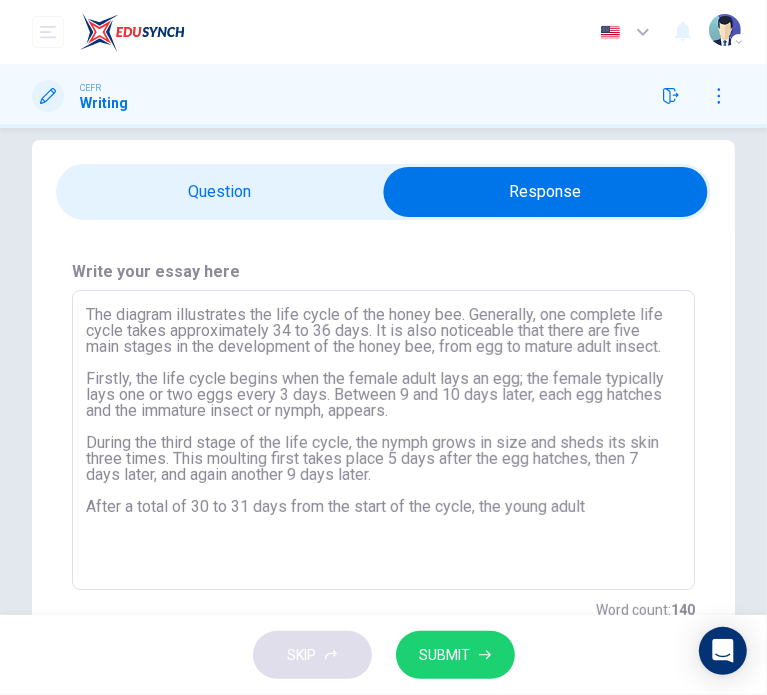 click on "The diagram illustrates the life cycle of the honey bee. Generally, one complete life cycle takes approximately 34 to 36 days. It is also noticeable that there are five main stages in the development of the honey bee, from egg to mature adult insect.
Firstly, the life cycle begins when the female adult lays an egg; the female typically lays one or two eggs every 3 days. Between 9 and 10 days later, each egg hatches and the immature insect or nymph, appears.
During the third stage of the life cycle, the nymph grows in size and sheds its skin three times. This moulting first takes place 5 days after the egg hatches, then 7 days later, and again another 9 days later.
After a total of 30 to 31 days from the start of the cycle, the young adult" at bounding box center (383, 440) 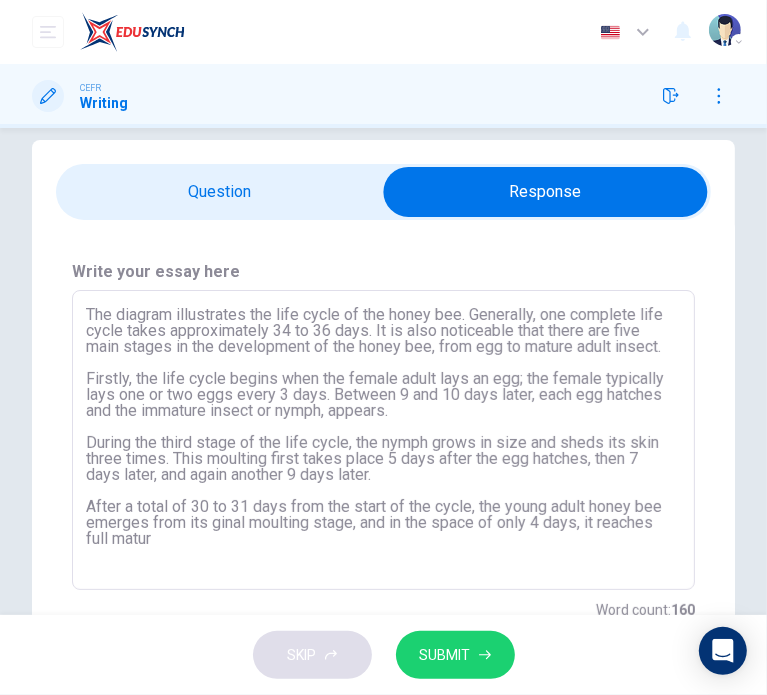 type on "The diagram illustrates the life cycle of the [ANIMAL]. Generally, one complete life cycle takes approximately [NUMBER] to [NUMBER] days. It is also noticeable that there are [NUMBER] main stages in the development of the [ANIMAL], from egg to mature adult insect.
Firstly, the life cycle begins when the female adult lays an egg; the female typically lays one or two eggs every [NUMBER] days. Between [NUMBER] and [NUMBER] days later, each egg hatches and the immature insect or nymph, appears.
During the third stage of the life cycle, the nymph grows in size and sheds its skin [NUMBER] times. This moulting first takes place [NUMBER] days after the egg hatches, then [NUMBER] days later, and again another [NUMBER] days later.
After a total of [NUMBER] to [NUMBER] days from the start of the cycle, the young adult [ANIMAL] emerges from its ginal moulting stage, and in the space of only [NUMBER] days, it reaches full maturi" 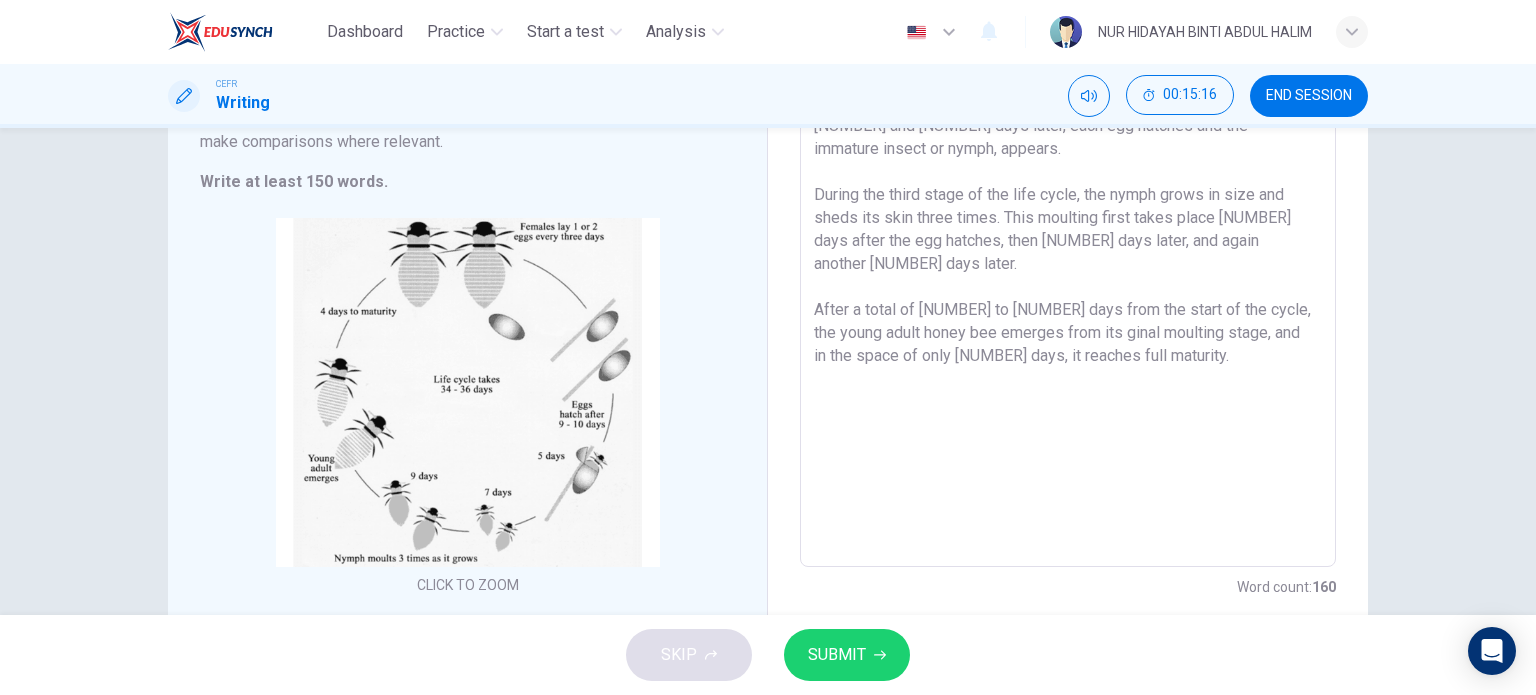 scroll, scrollTop: 304, scrollLeft: 0, axis: vertical 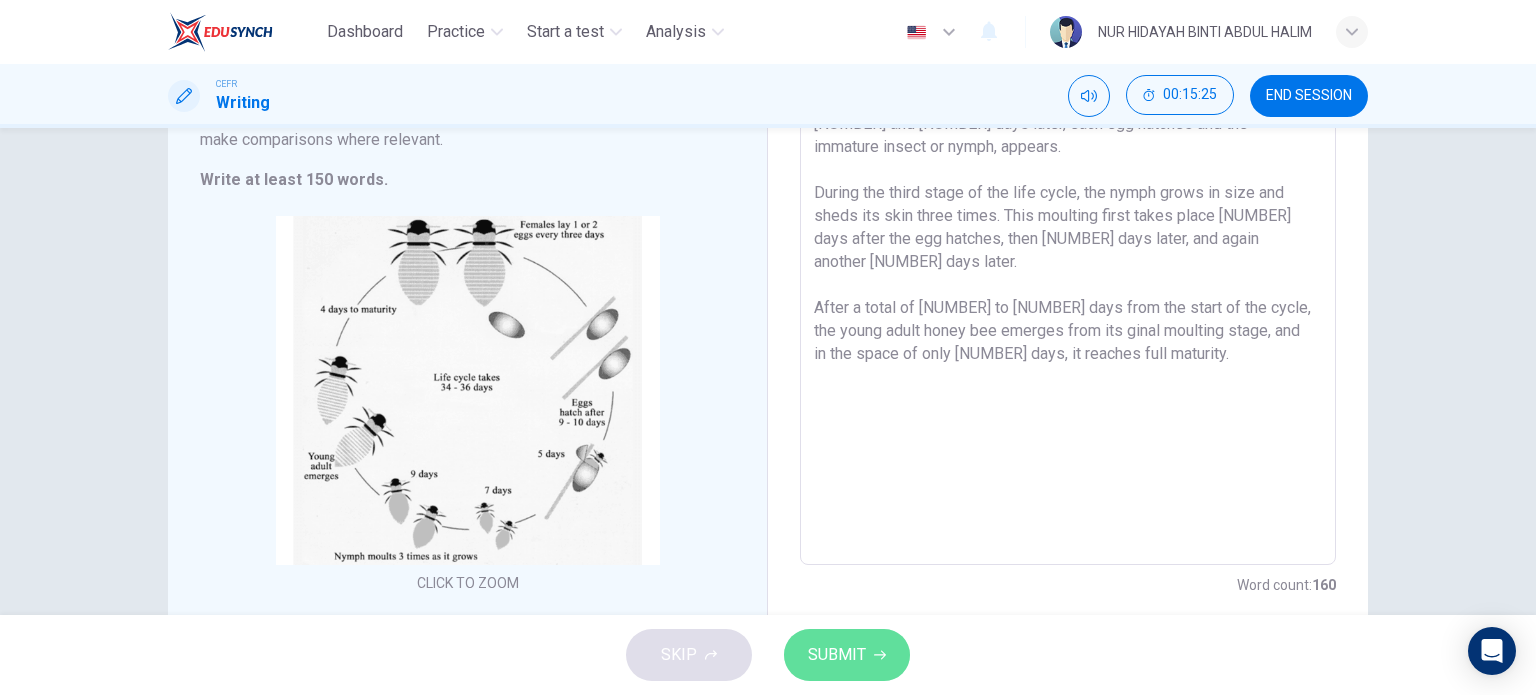 click on "SUBMIT" at bounding box center (837, 655) 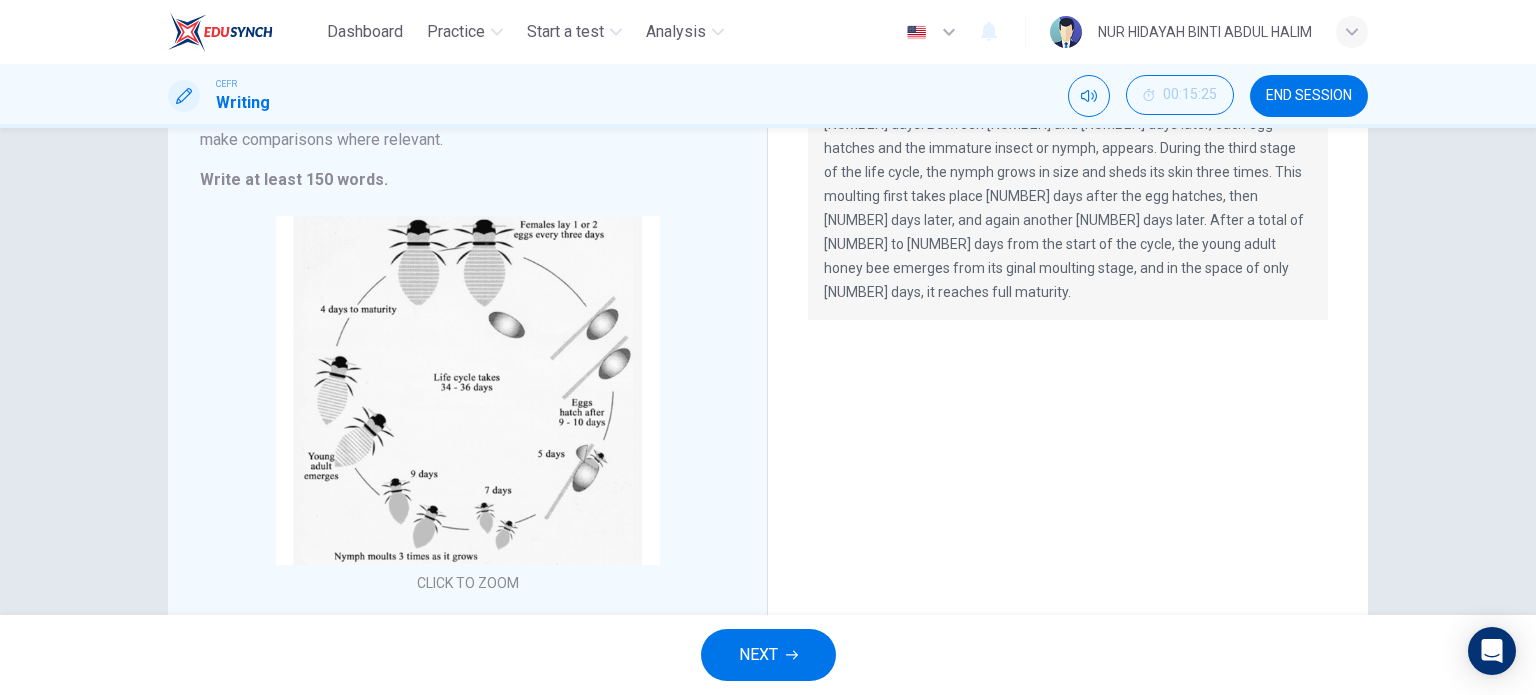 click on "NEXT" at bounding box center [768, 655] 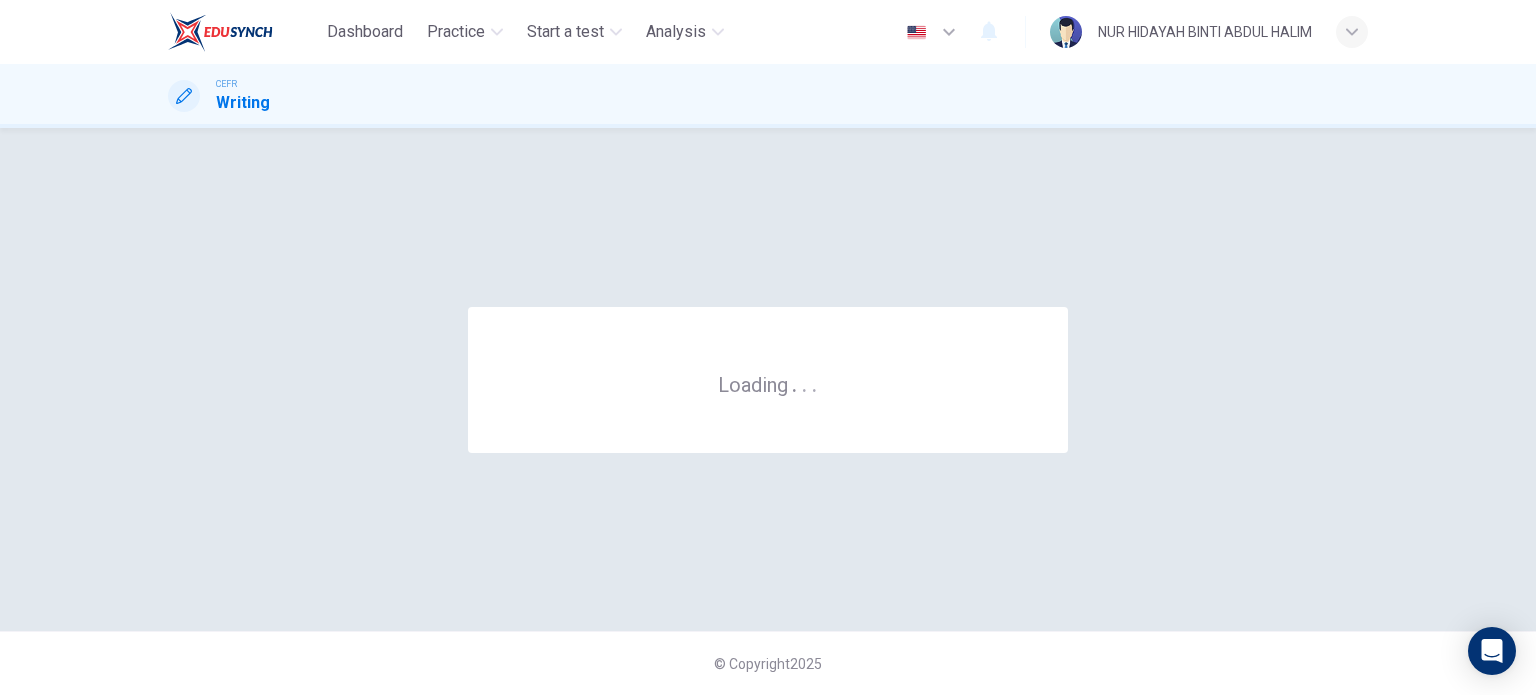 scroll, scrollTop: 0, scrollLeft: 0, axis: both 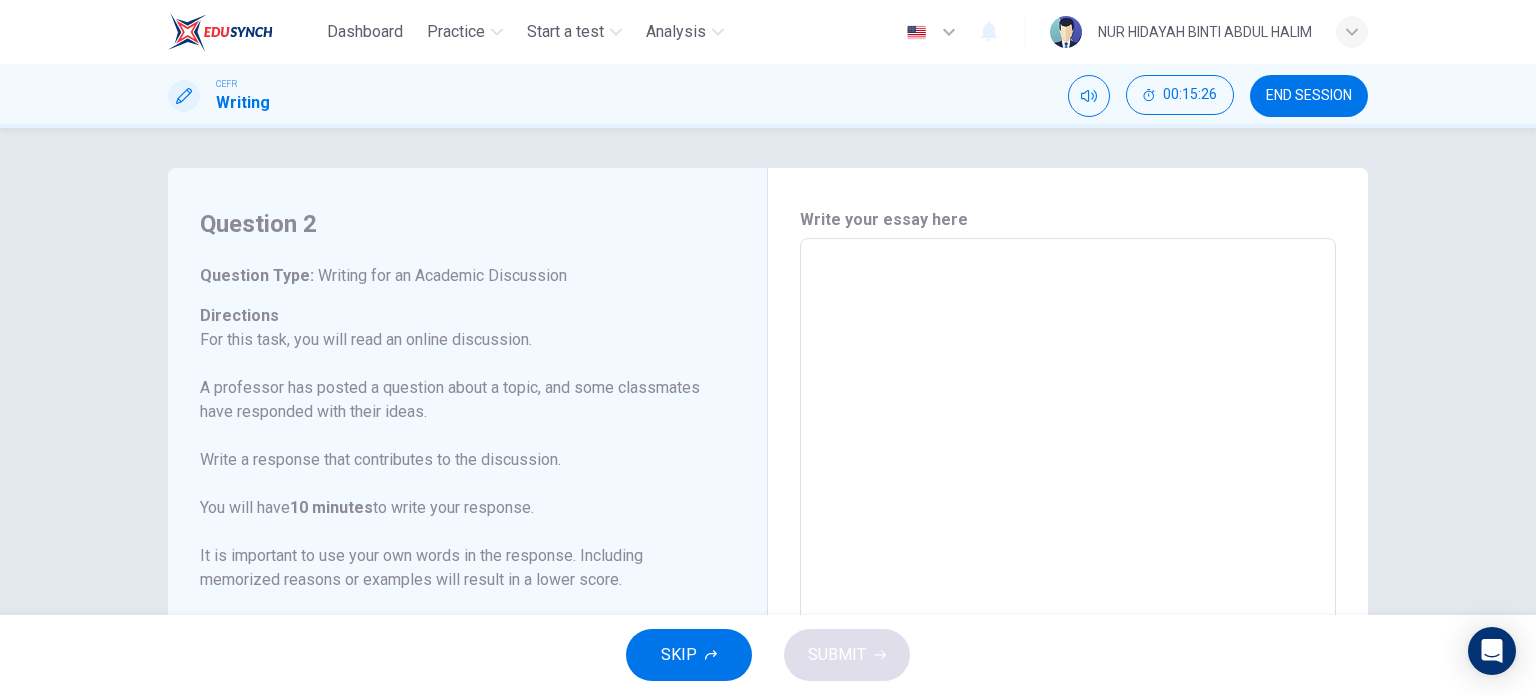 click on "END SESSION" at bounding box center [1309, 96] 